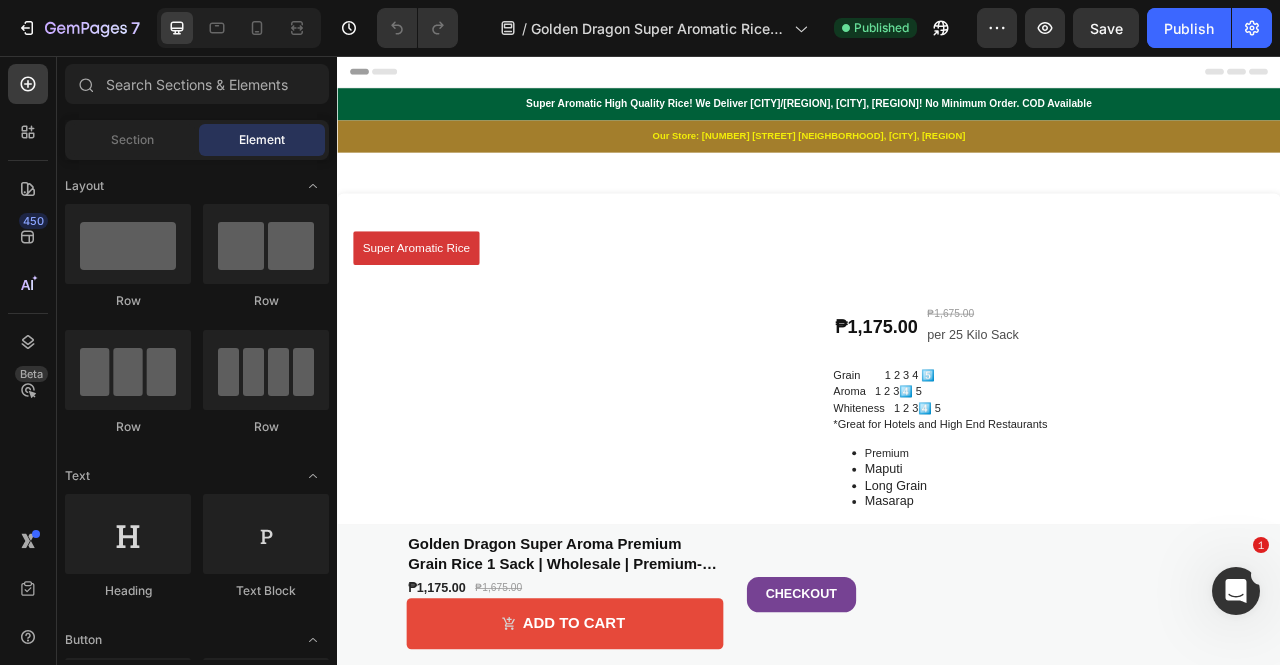 scroll, scrollTop: 0, scrollLeft: 0, axis: both 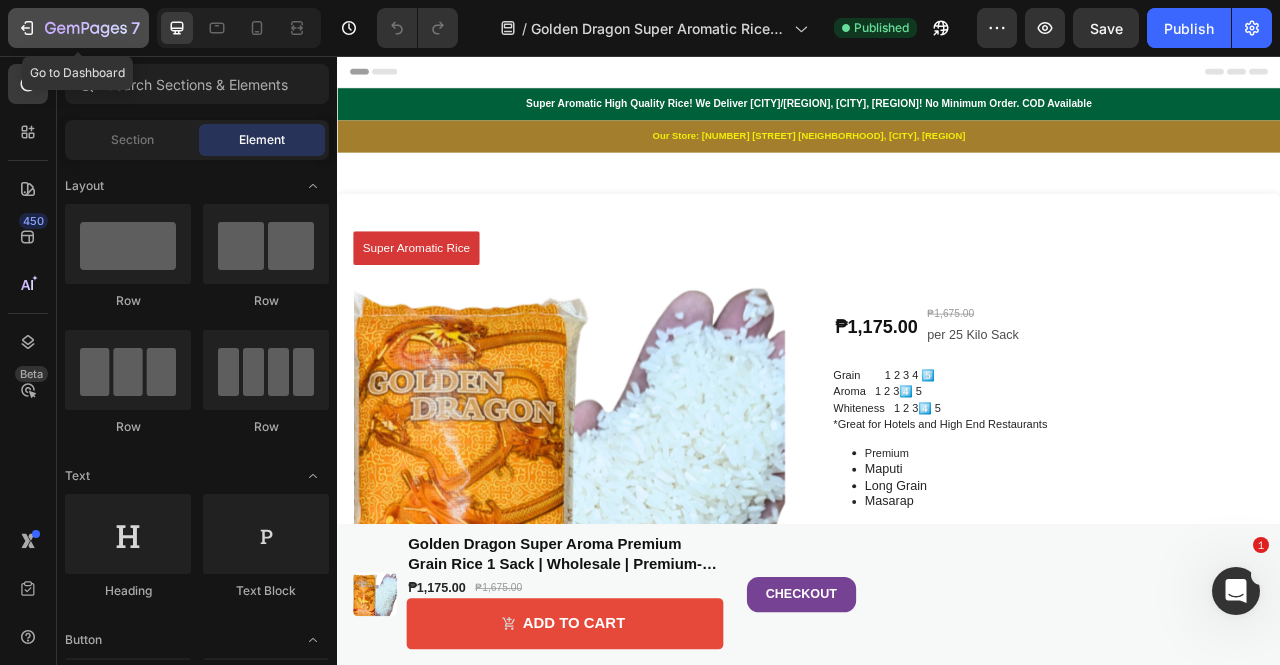 click 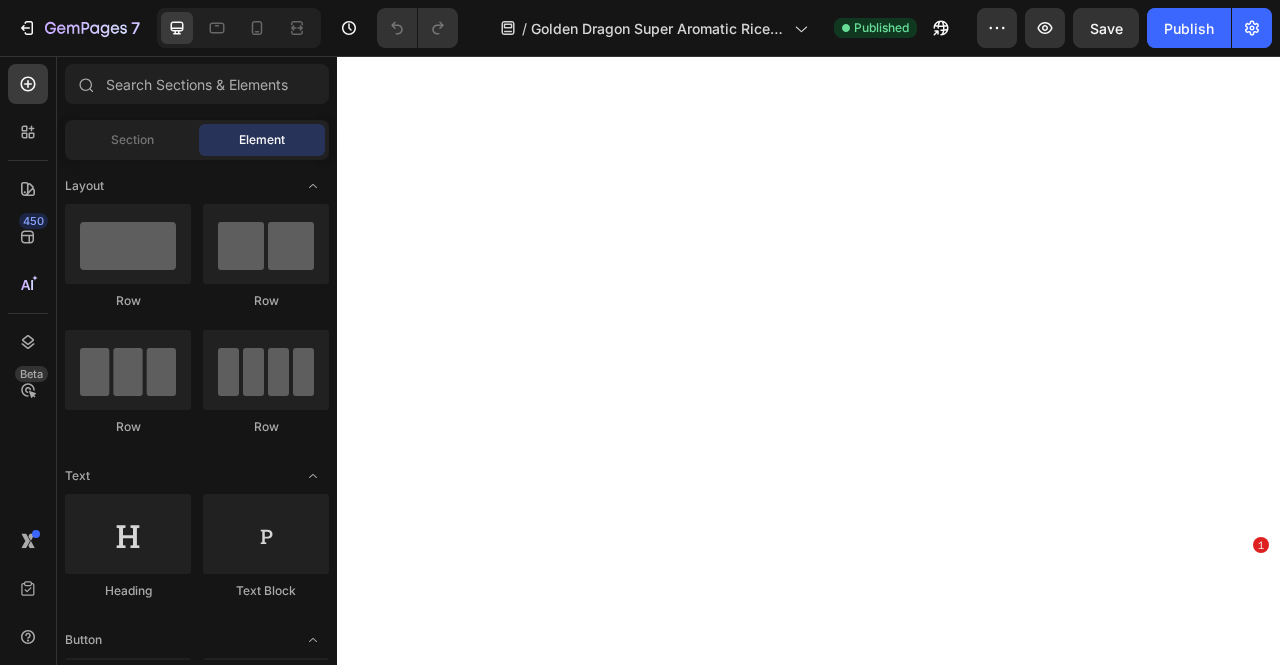 scroll, scrollTop: 0, scrollLeft: 0, axis: both 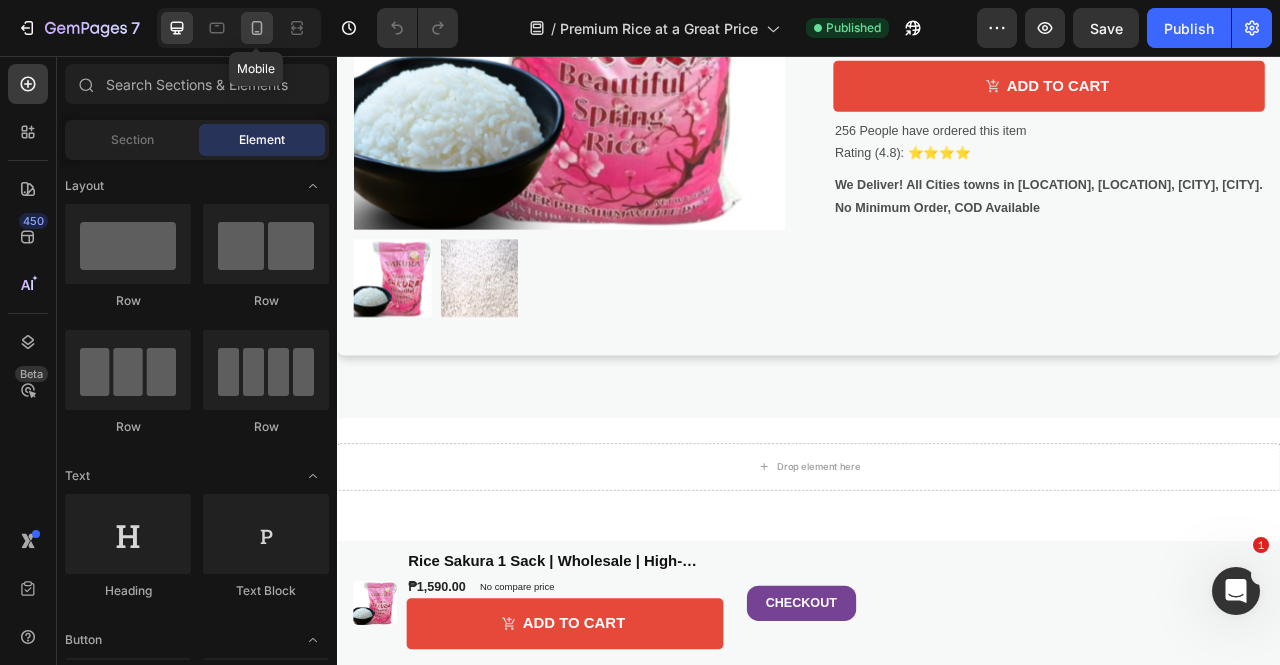 click 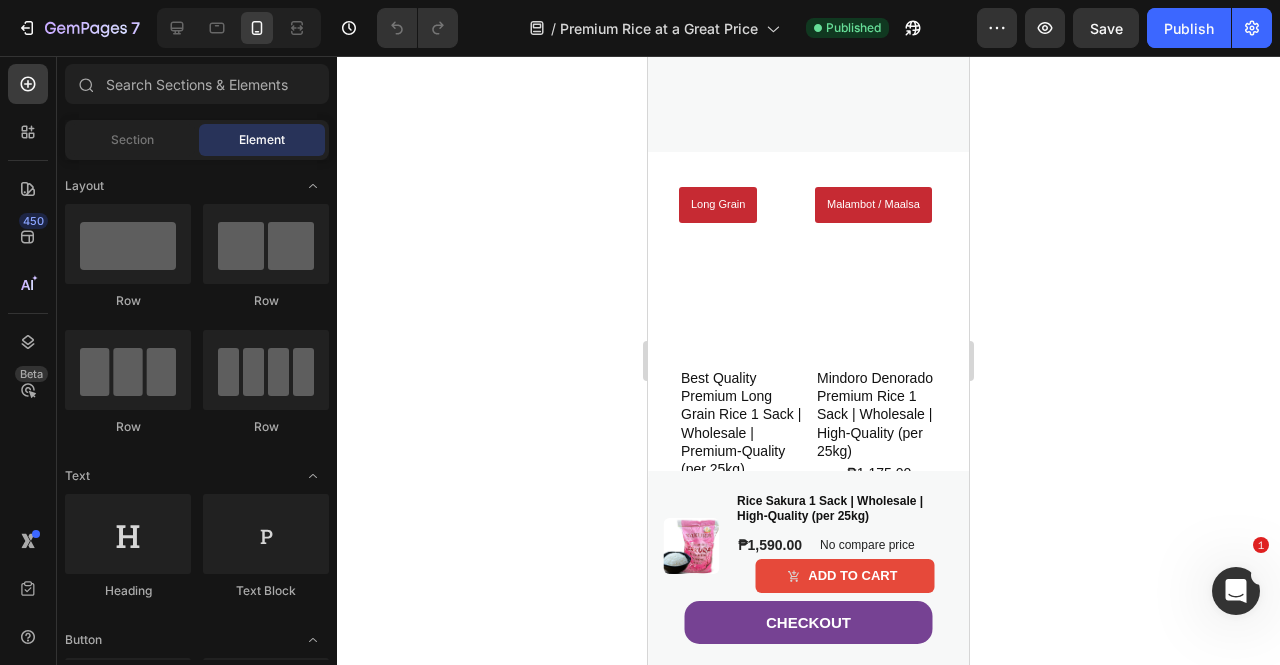 scroll, scrollTop: 1000, scrollLeft: 0, axis: vertical 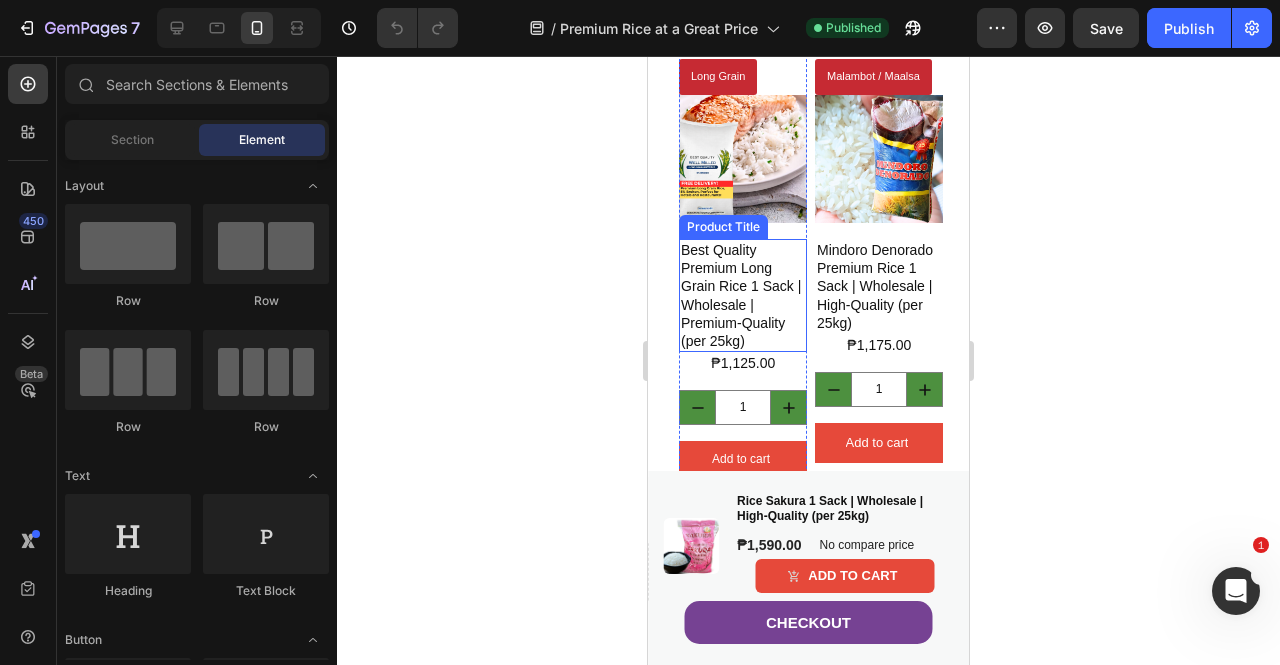 click on "Best Quality Premium Long Grain Rice 1 Sack | Wholesale | Premium-Quality (per 25kg)" at bounding box center [743, 295] 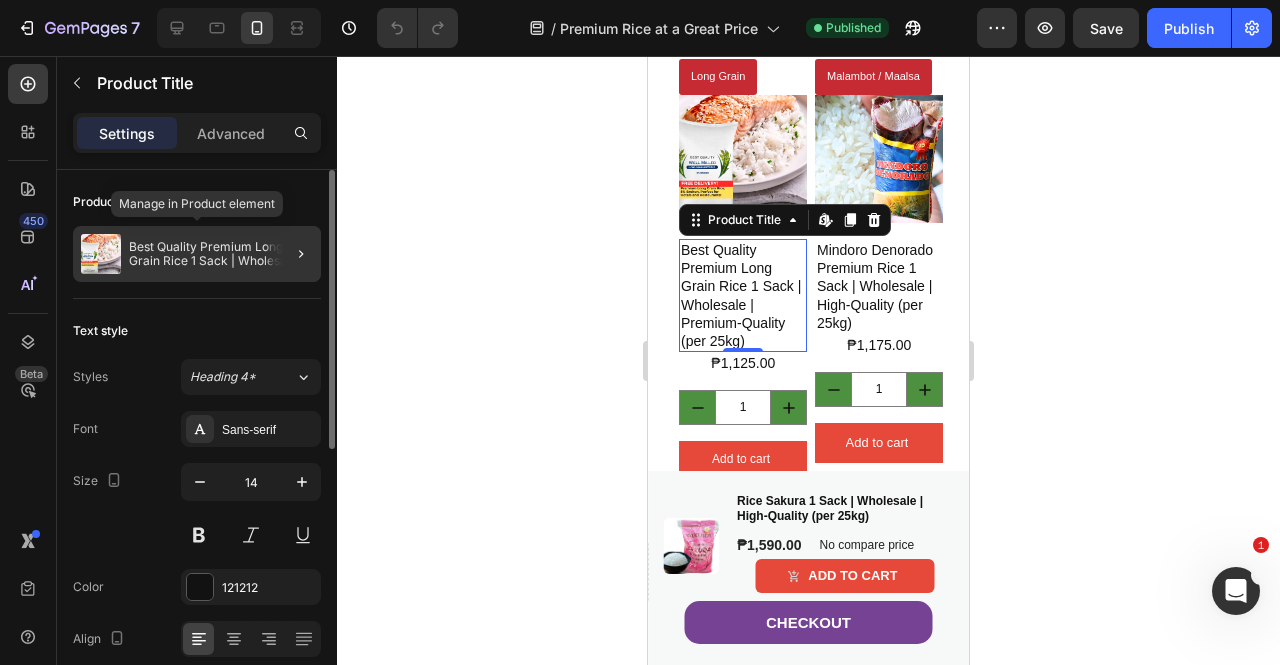 click on "Best Quality Premium Long Grain Rice 1 Sack | Wholesale | Premium-Quality (per 25kg)" at bounding box center (221, 254) 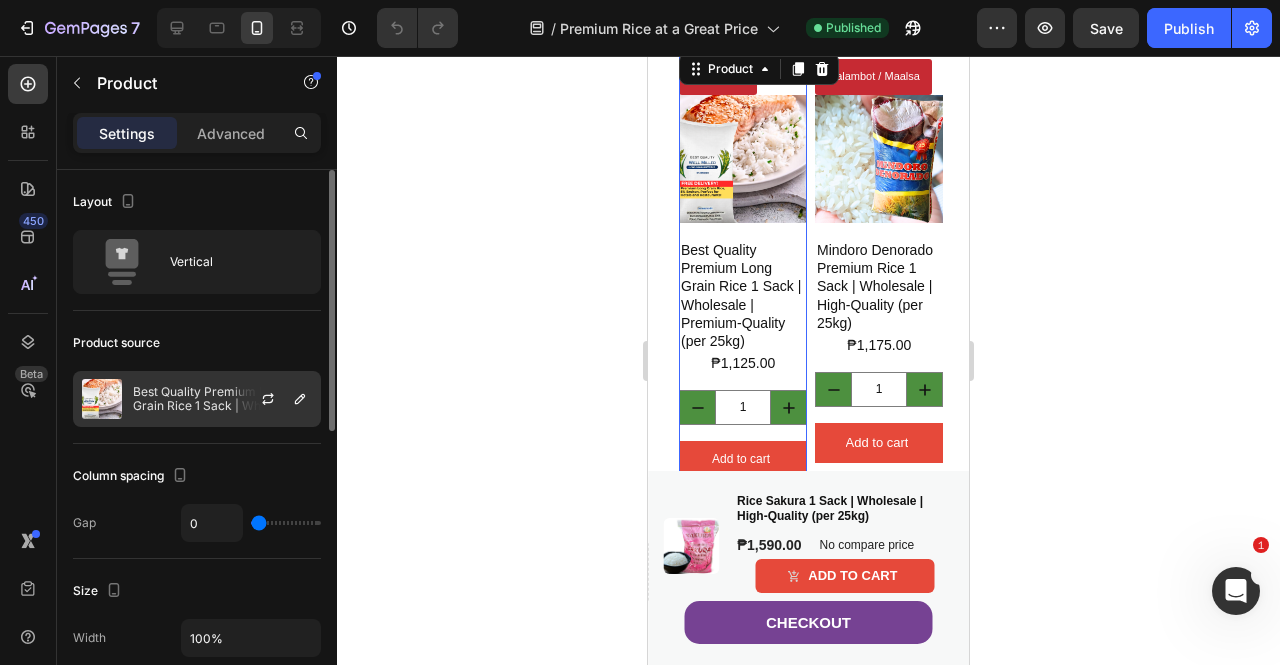 click on "Best Quality Premium Long Grain Rice 1 Sack | Wholesale | Premium-Quality (per 25kg)" at bounding box center [222, 399] 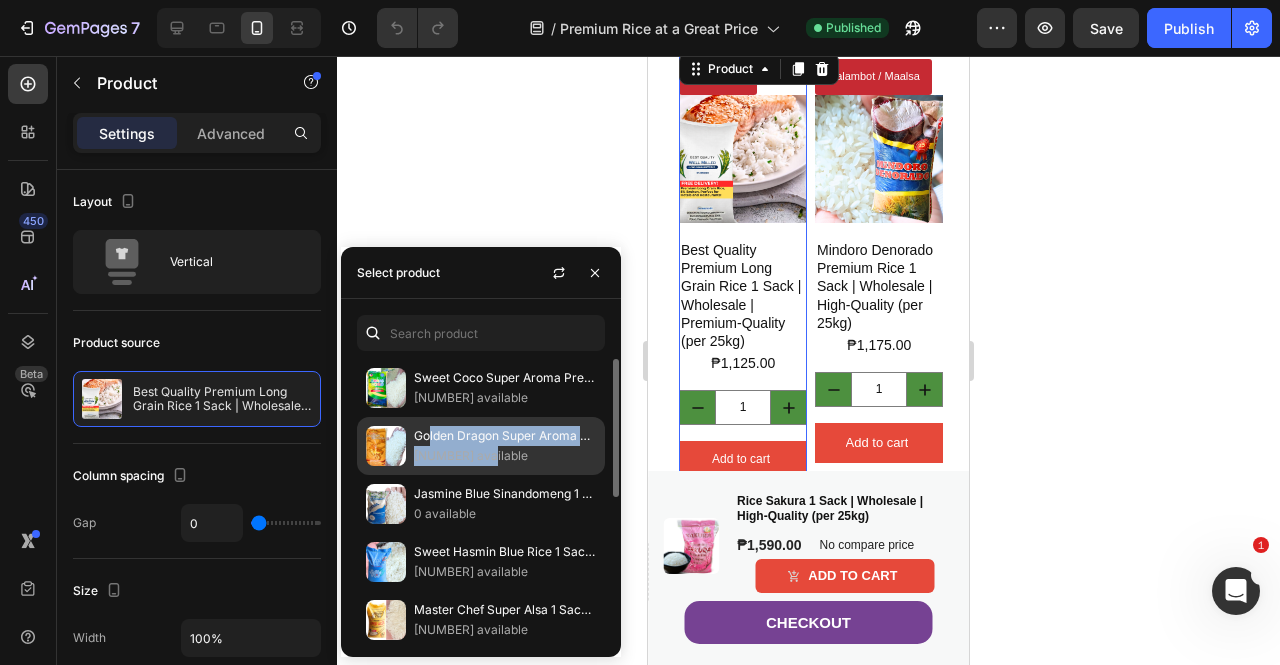 drag, startPoint x: 427, startPoint y: 431, endPoint x: 482, endPoint y: 453, distance: 59.236813 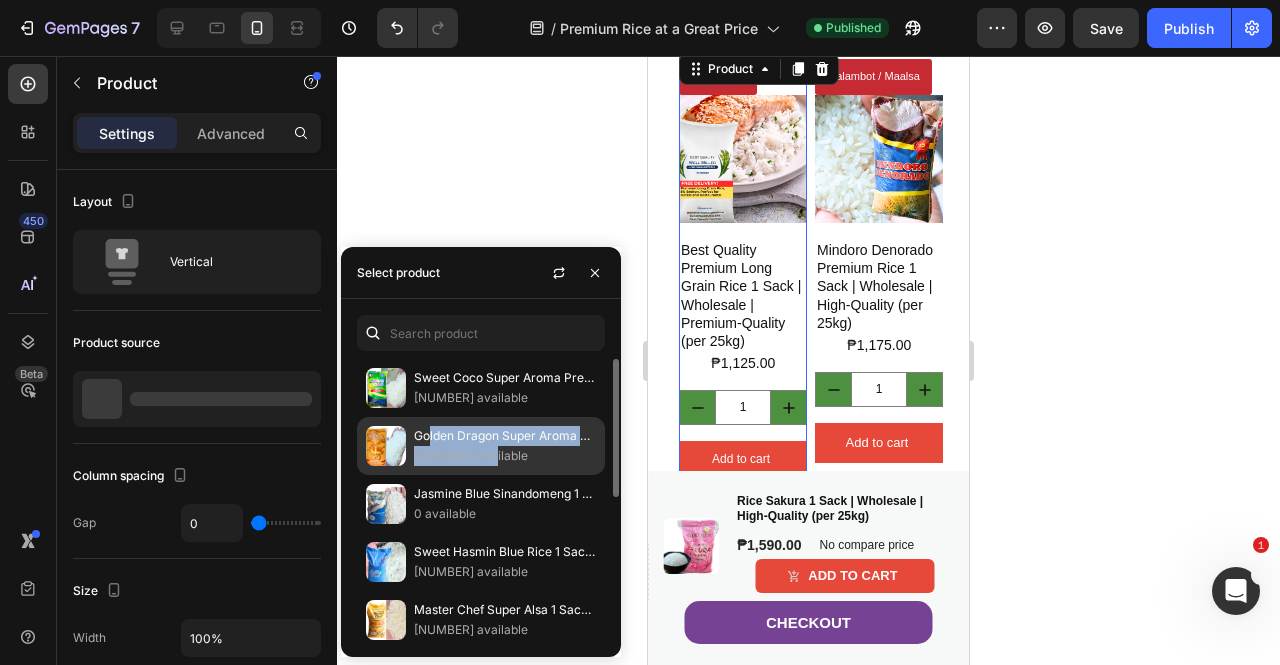 click on "91 available" at bounding box center [505, 456] 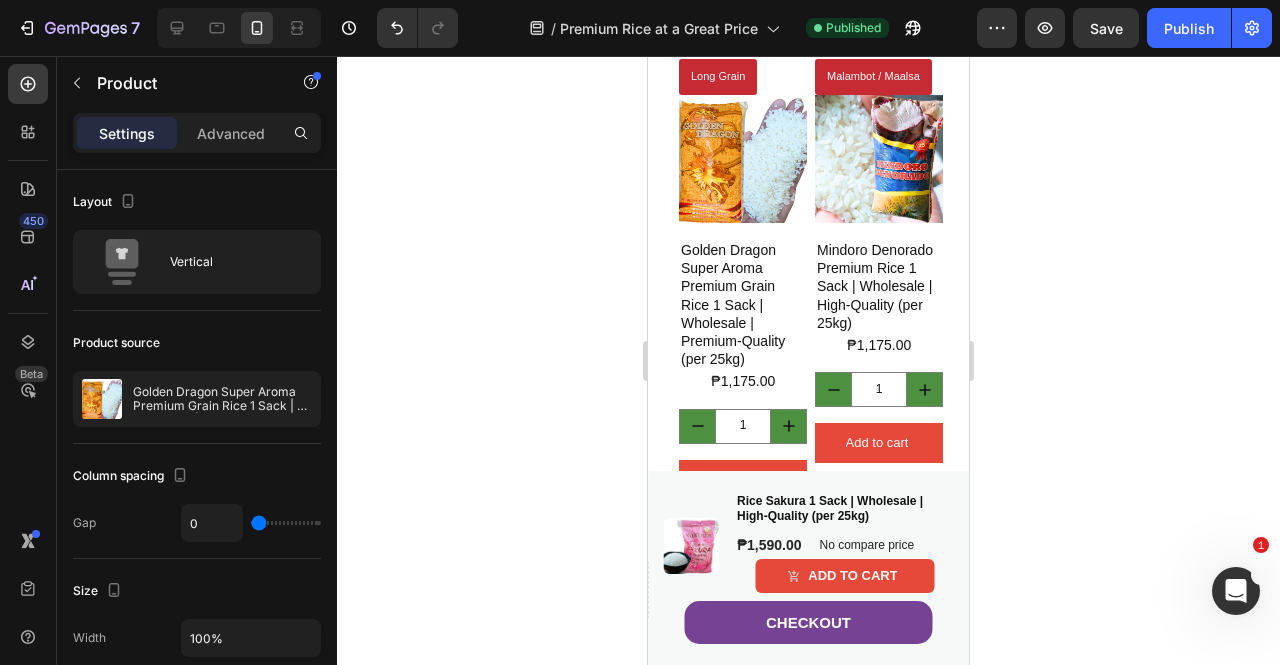 click 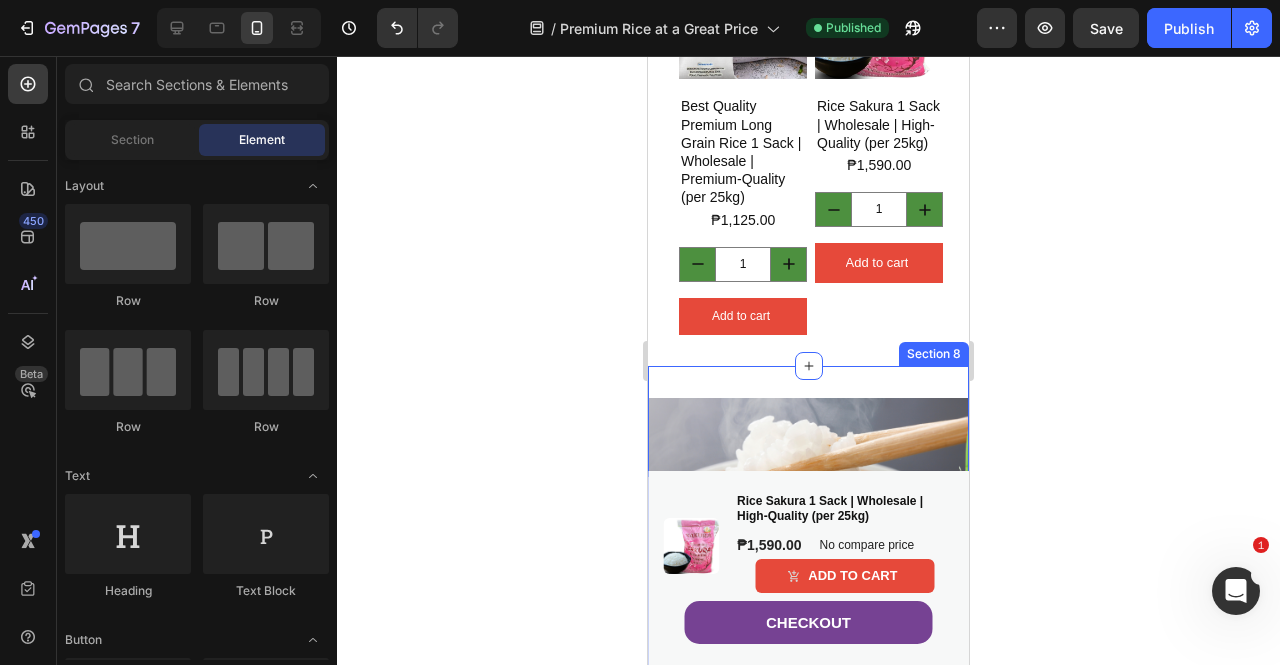 scroll, scrollTop: 1600, scrollLeft: 0, axis: vertical 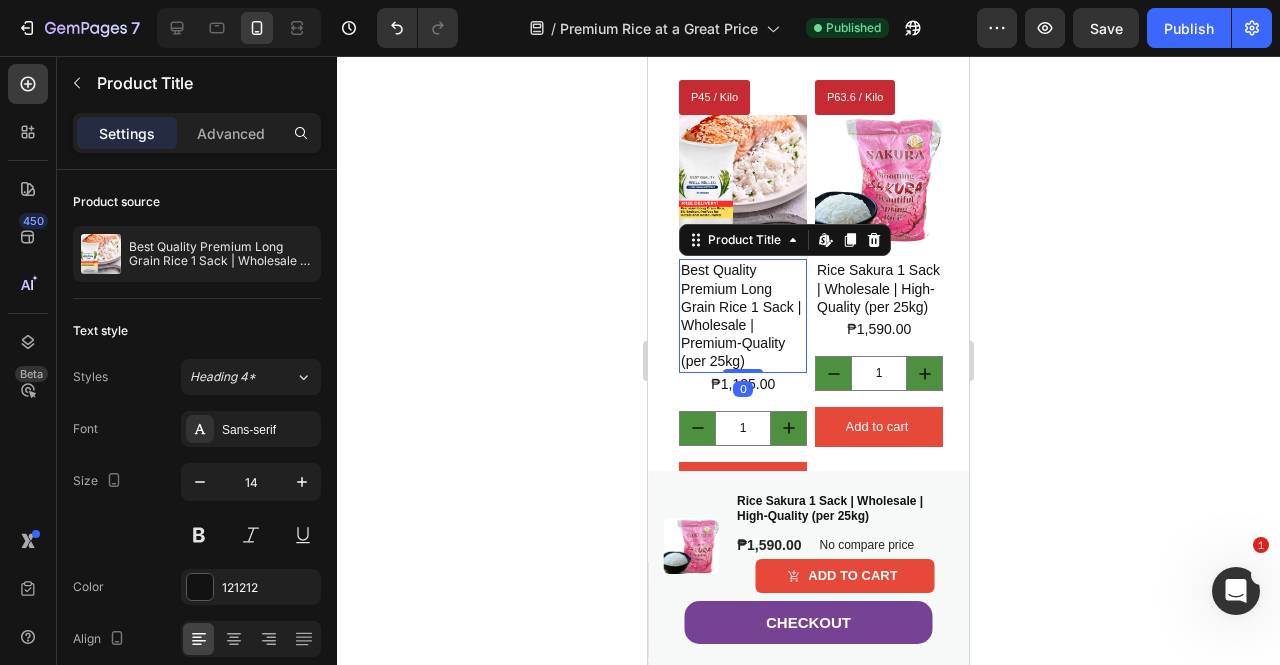 click on "Best Quality Premium Long Grain Rice 1 Sack | Wholesale | Premium-Quality (per 25kg)" at bounding box center [743, 315] 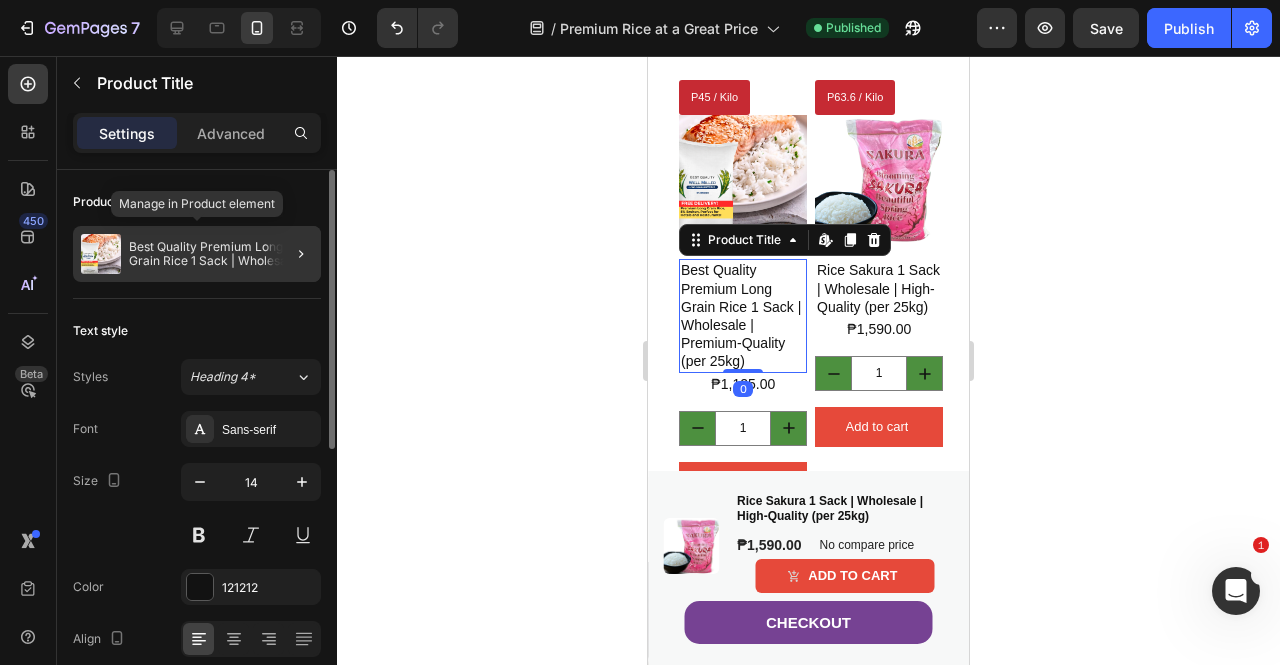 click on "Best Quality Premium Long Grain Rice 1 Sack | Wholesale | Premium-Quality (per 25kg)" 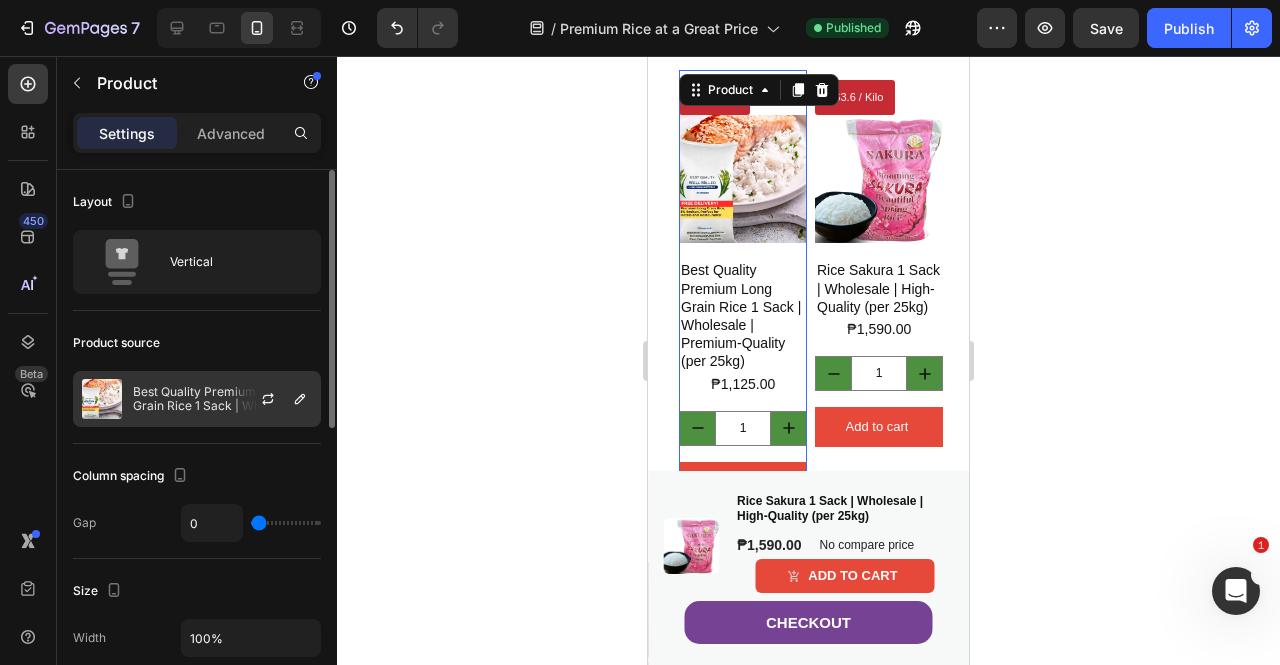click on "Best Quality Premium Long Grain Rice 1 Sack | Wholesale | Premium-Quality (per 25kg)" at bounding box center (222, 399) 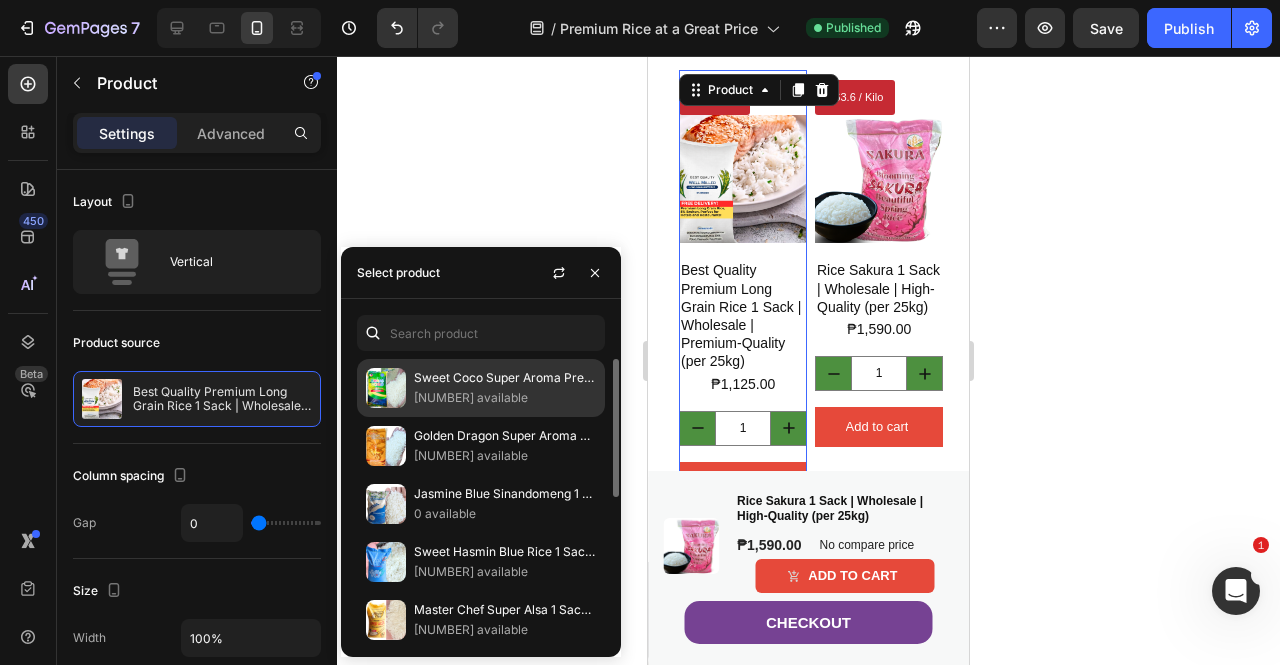 click on "99 available" at bounding box center (505, 398) 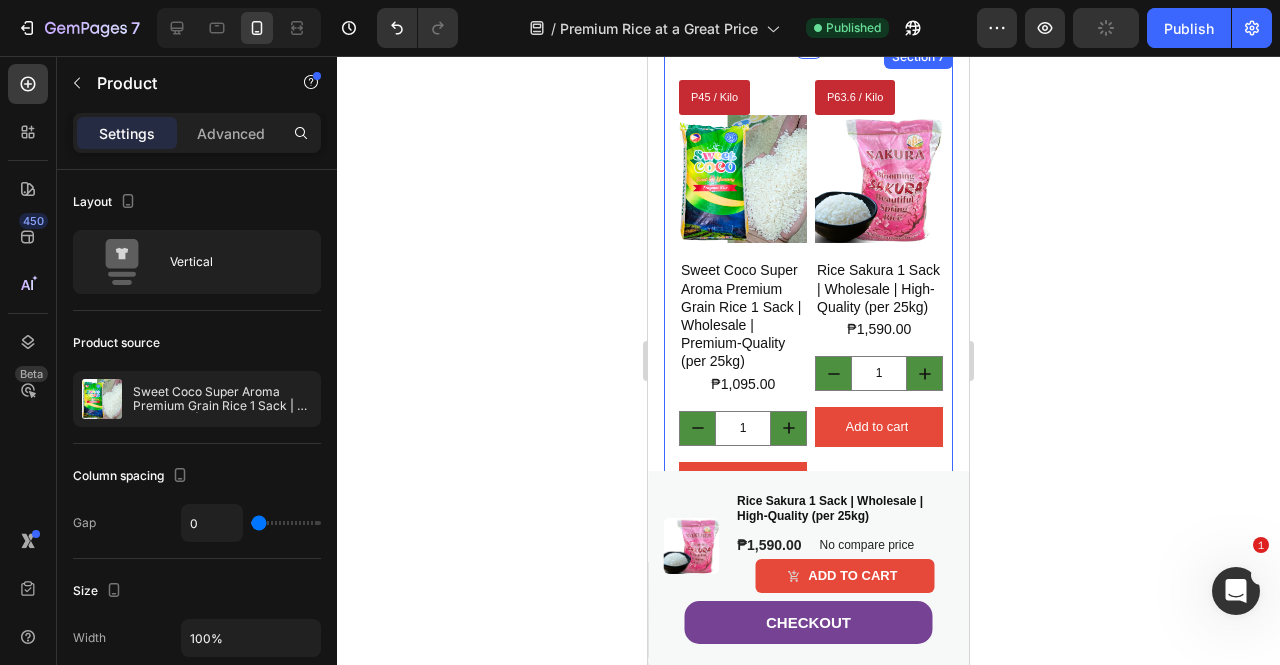 click 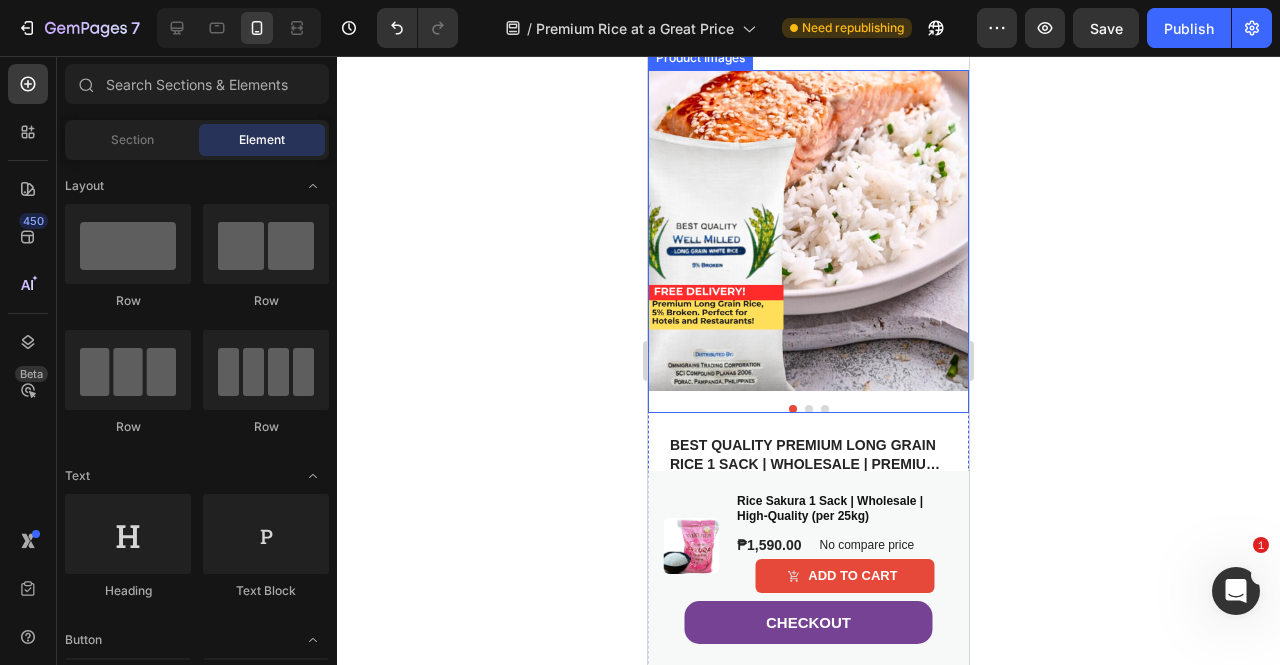 scroll, scrollTop: 3622, scrollLeft: 0, axis: vertical 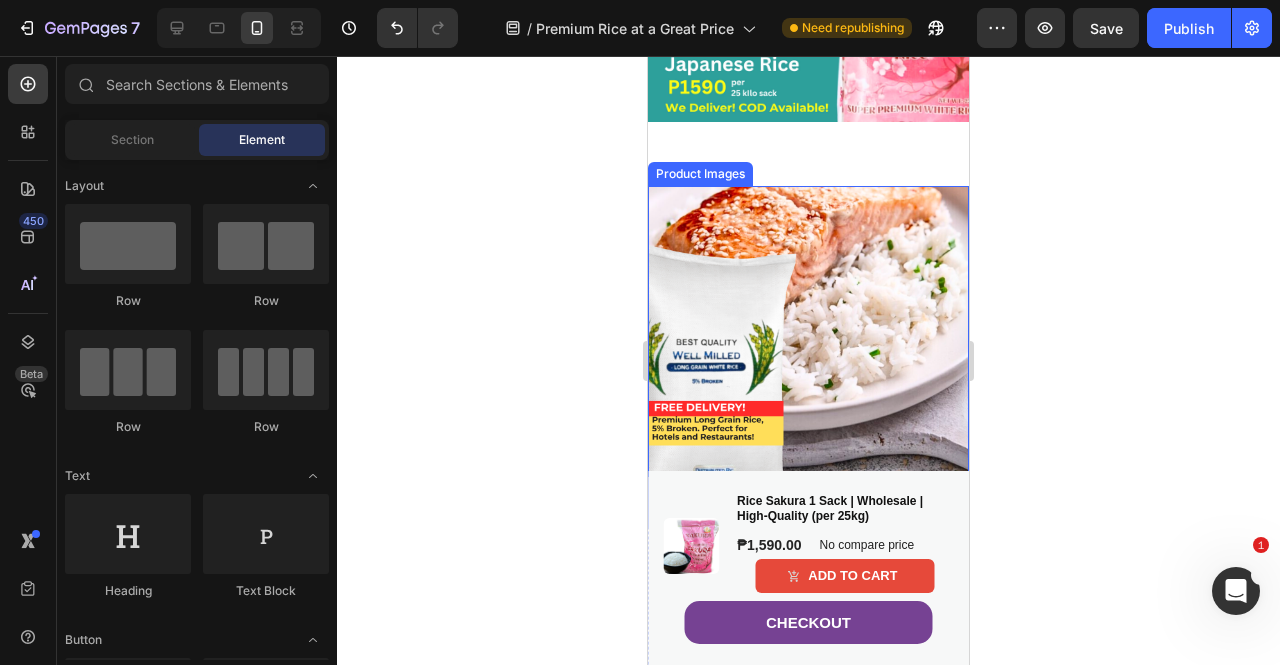 click at bounding box center [808, 346] 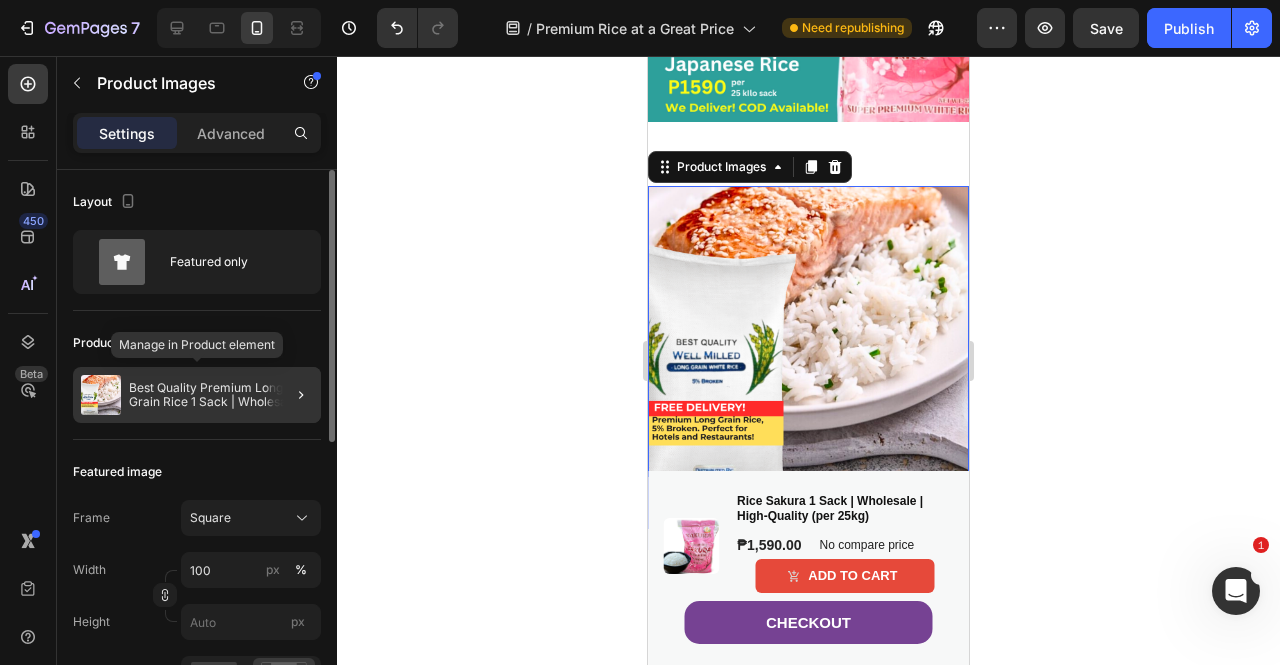 click on "Best Quality Premium Long Grain Rice 1 Sack | Wholesale | Premium-Quality (per 25kg)" at bounding box center [221, 395] 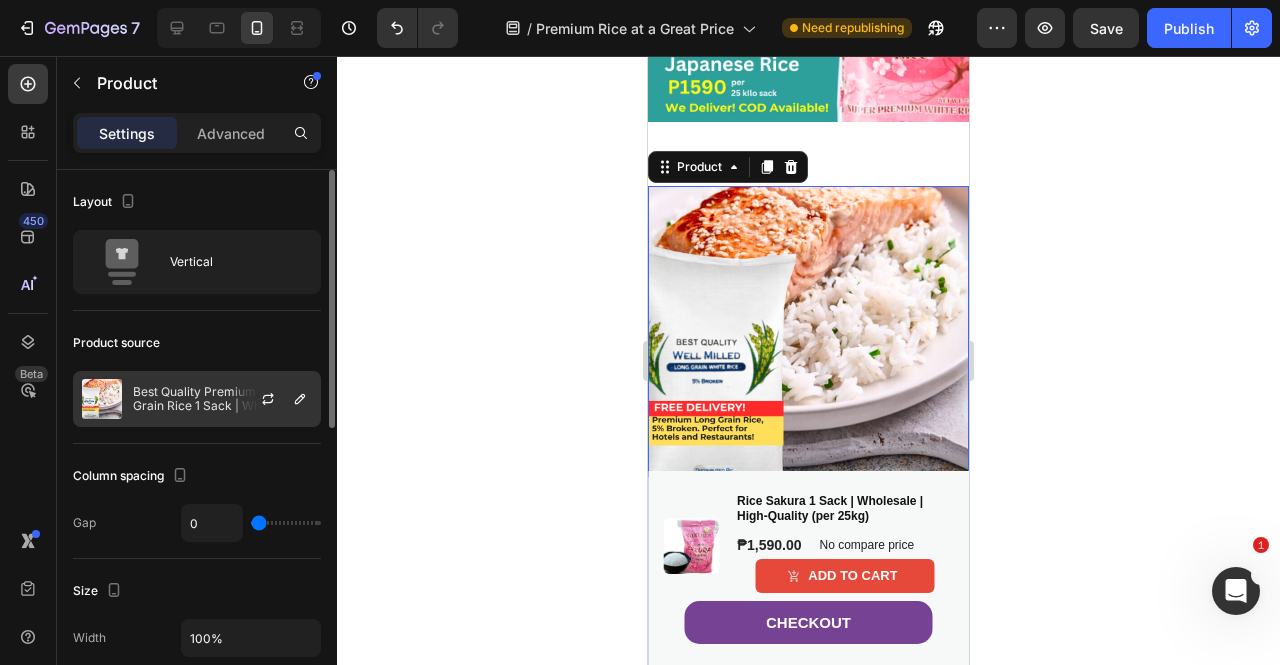 click at bounding box center (102, 399) 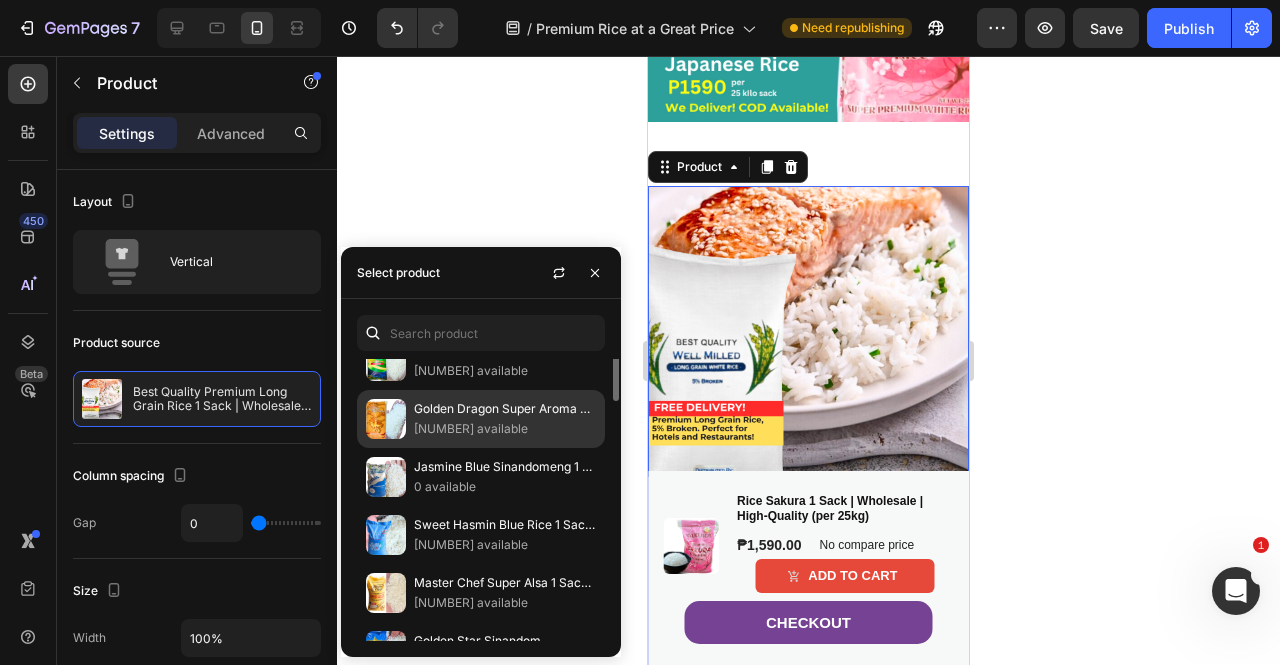 scroll, scrollTop: 0, scrollLeft: 0, axis: both 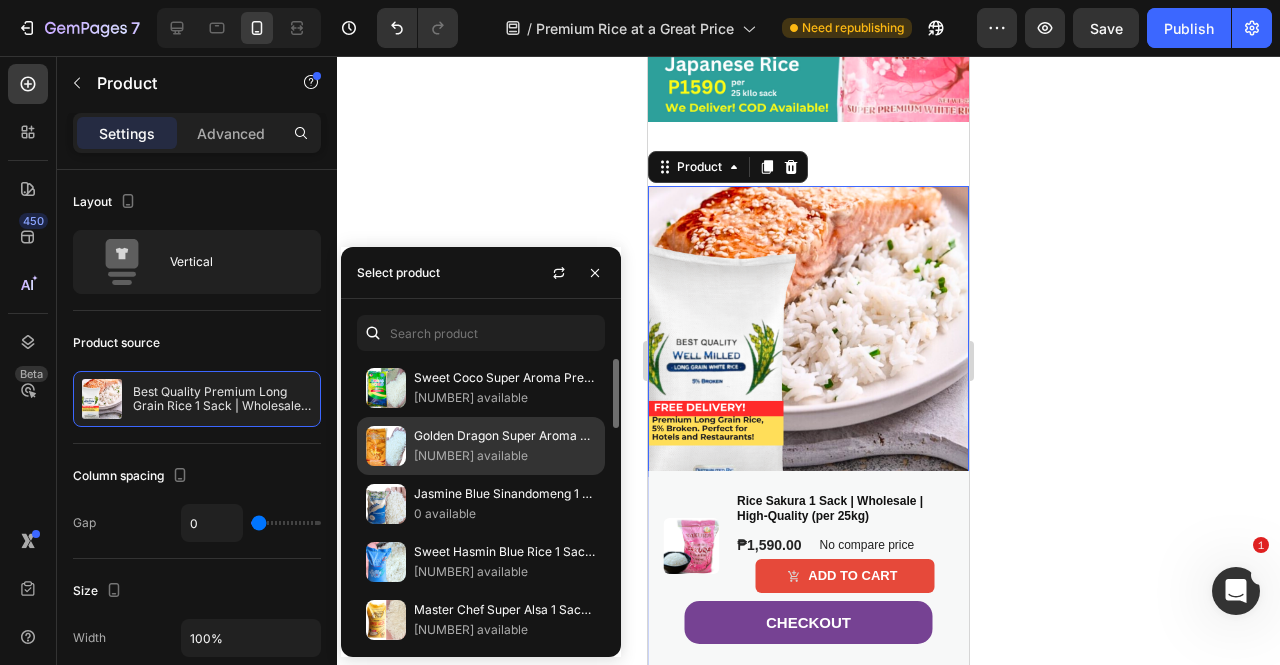 click at bounding box center (386, 446) 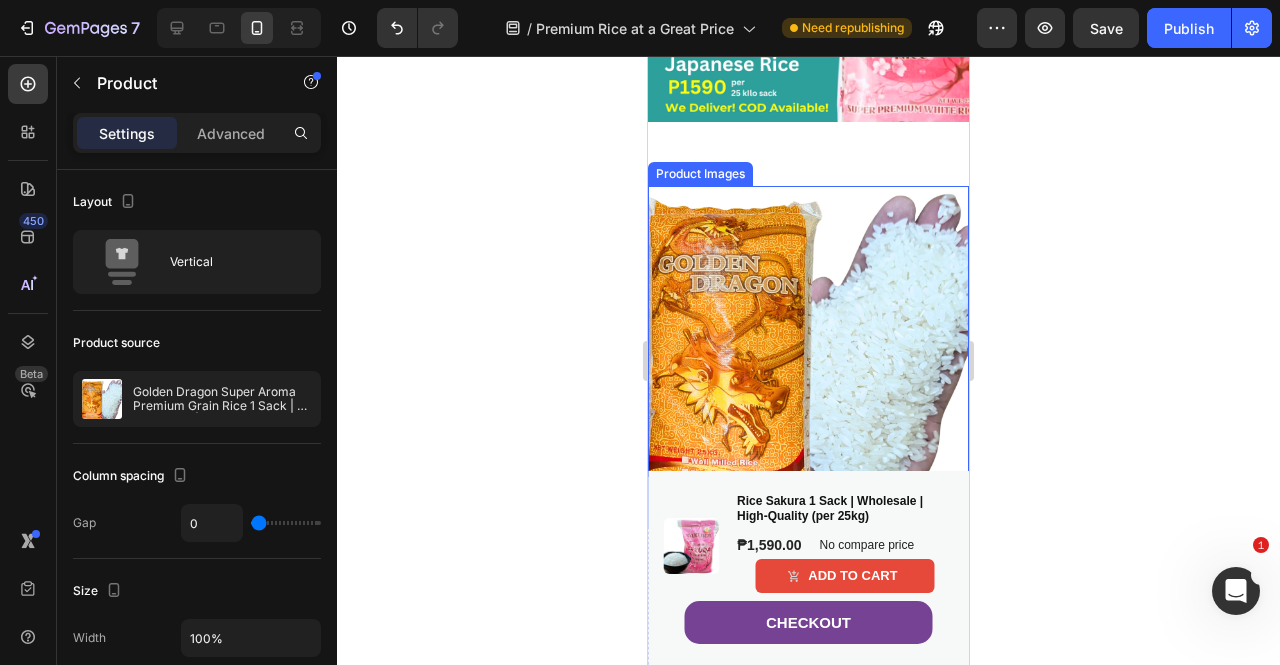 click 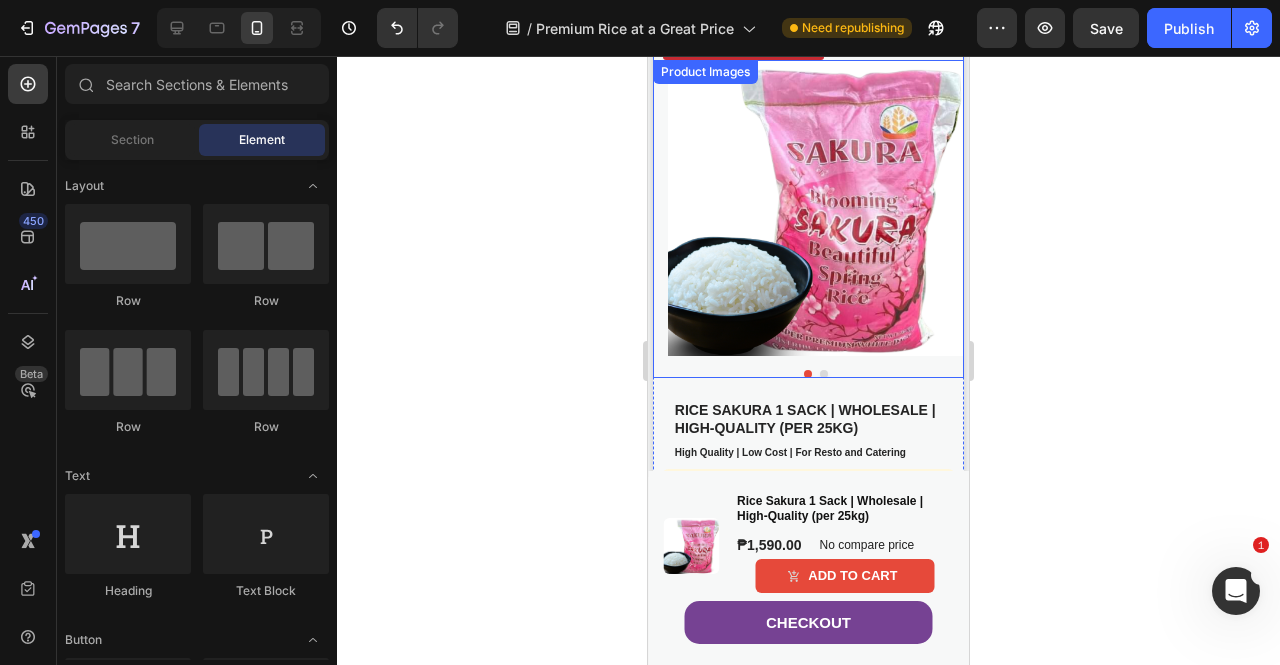 scroll, scrollTop: 0, scrollLeft: 0, axis: both 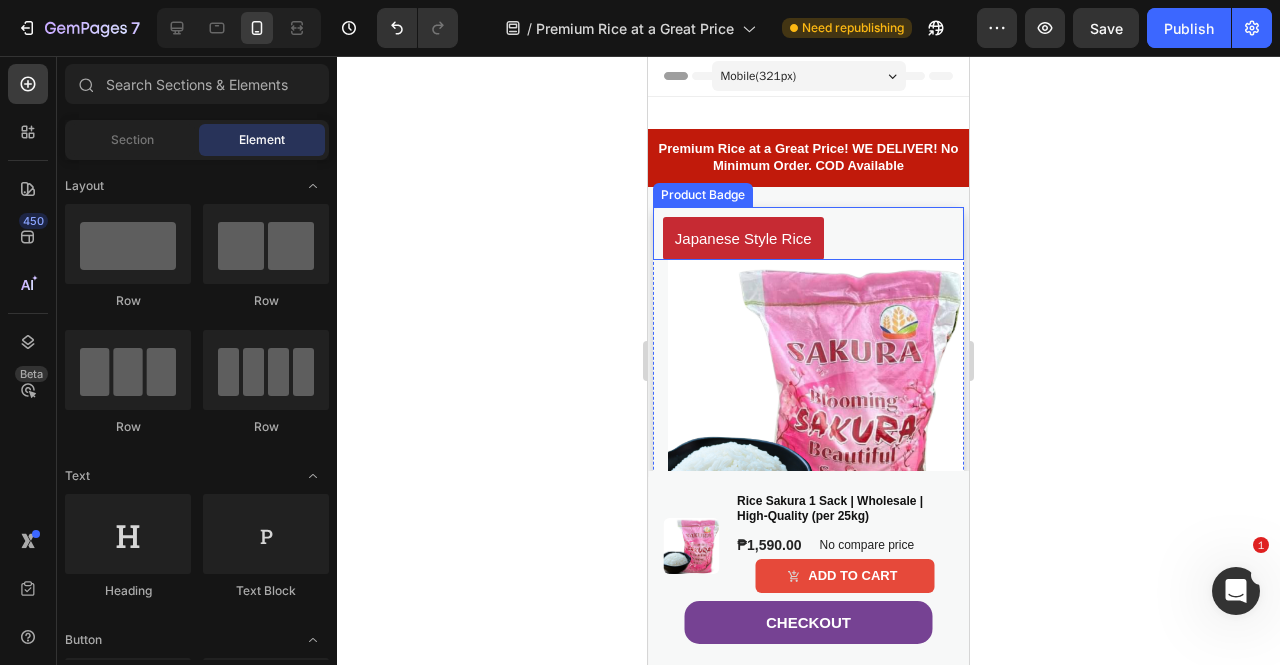 click on "Japanese Style Rice" at bounding box center [743, 238] 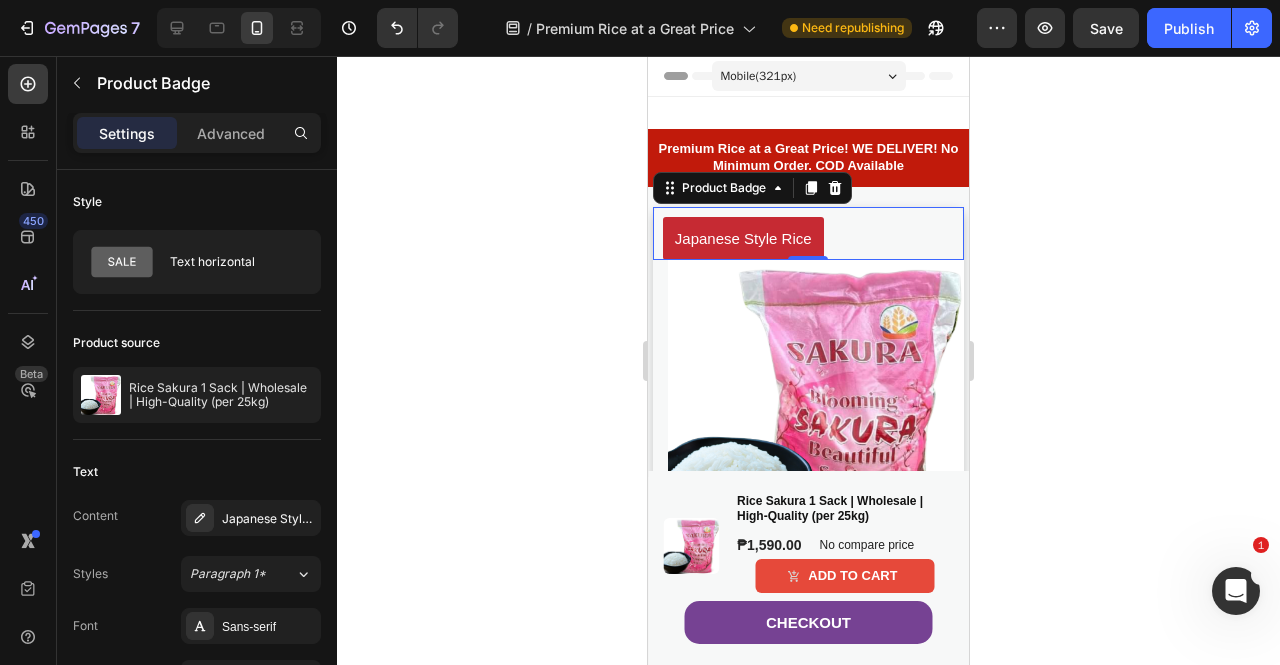 click on "Japanese Style Rice" at bounding box center [743, 238] 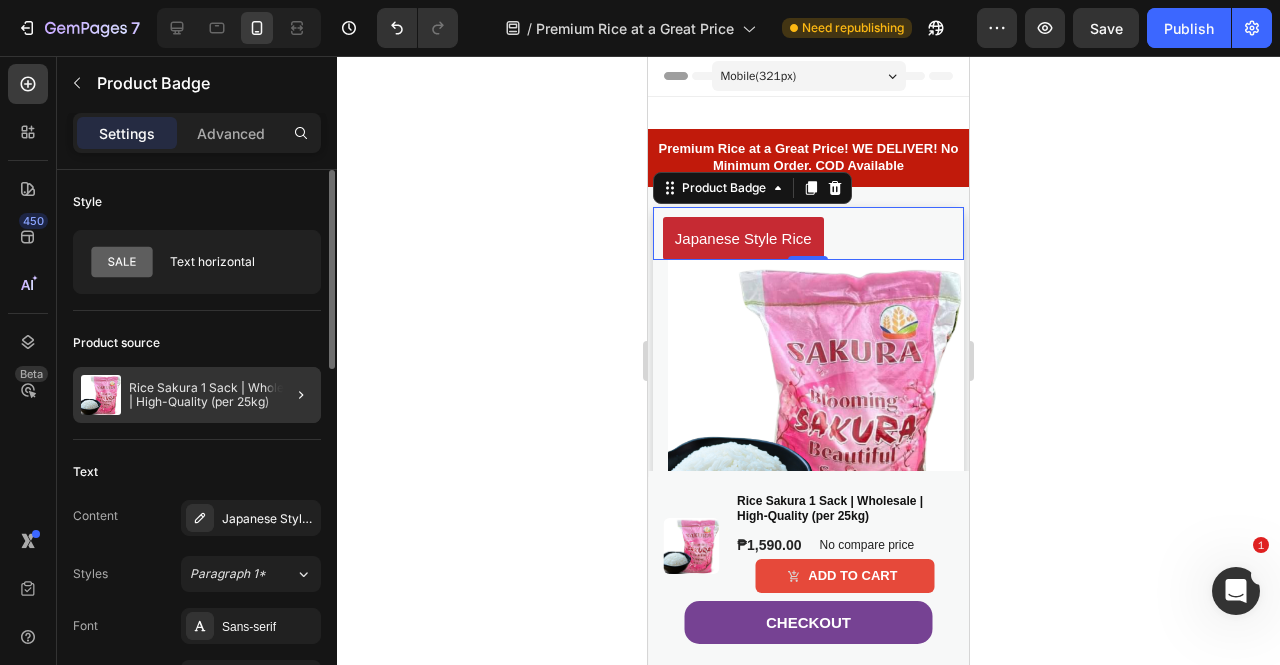 scroll, scrollTop: 100, scrollLeft: 0, axis: vertical 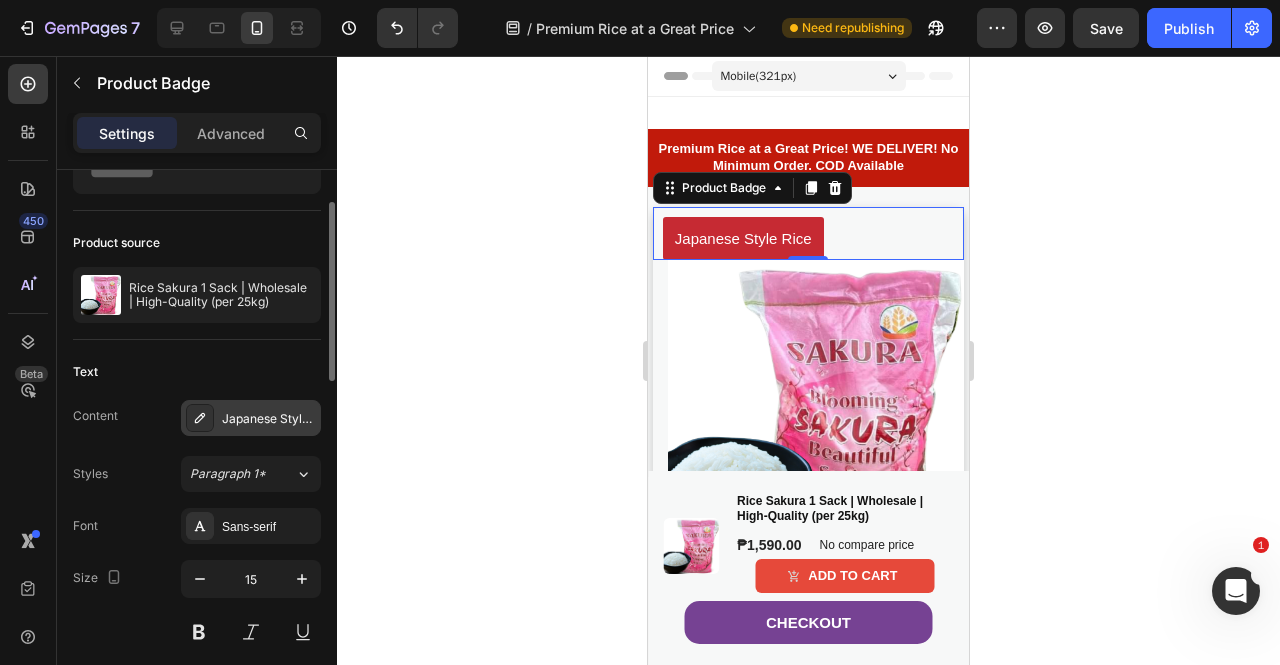 click on "Japanese Style Rice" at bounding box center [269, 419] 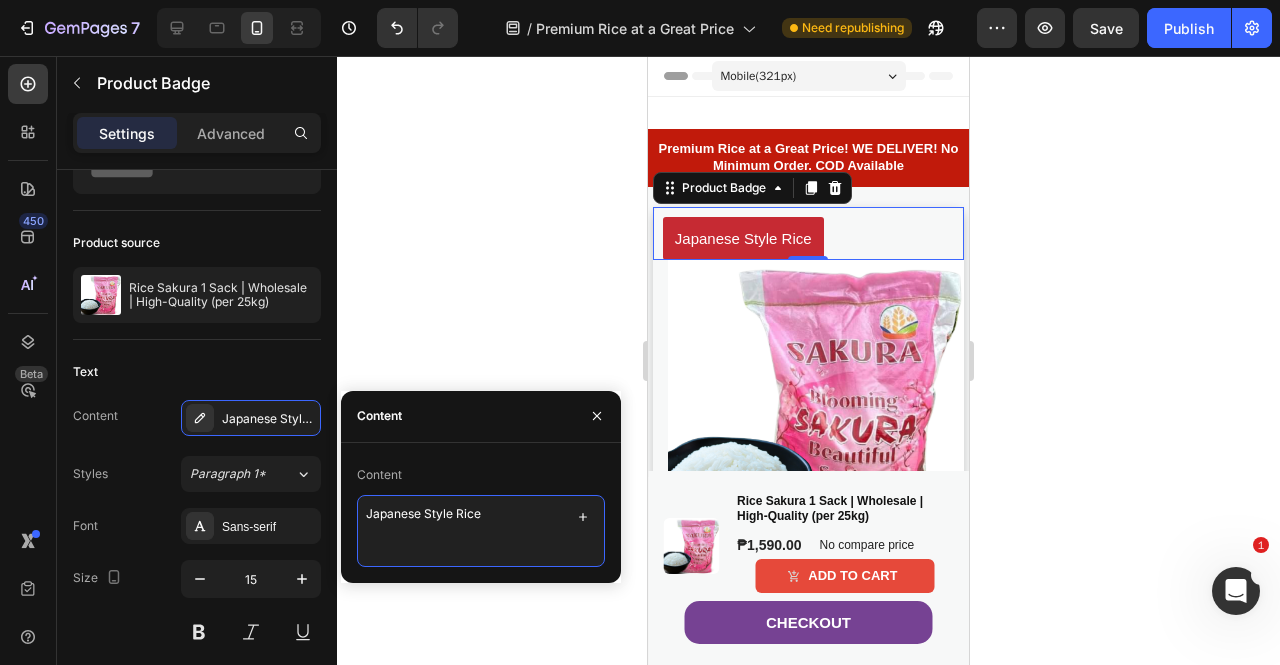 click on "Japanese Style Rice" at bounding box center (481, 531) 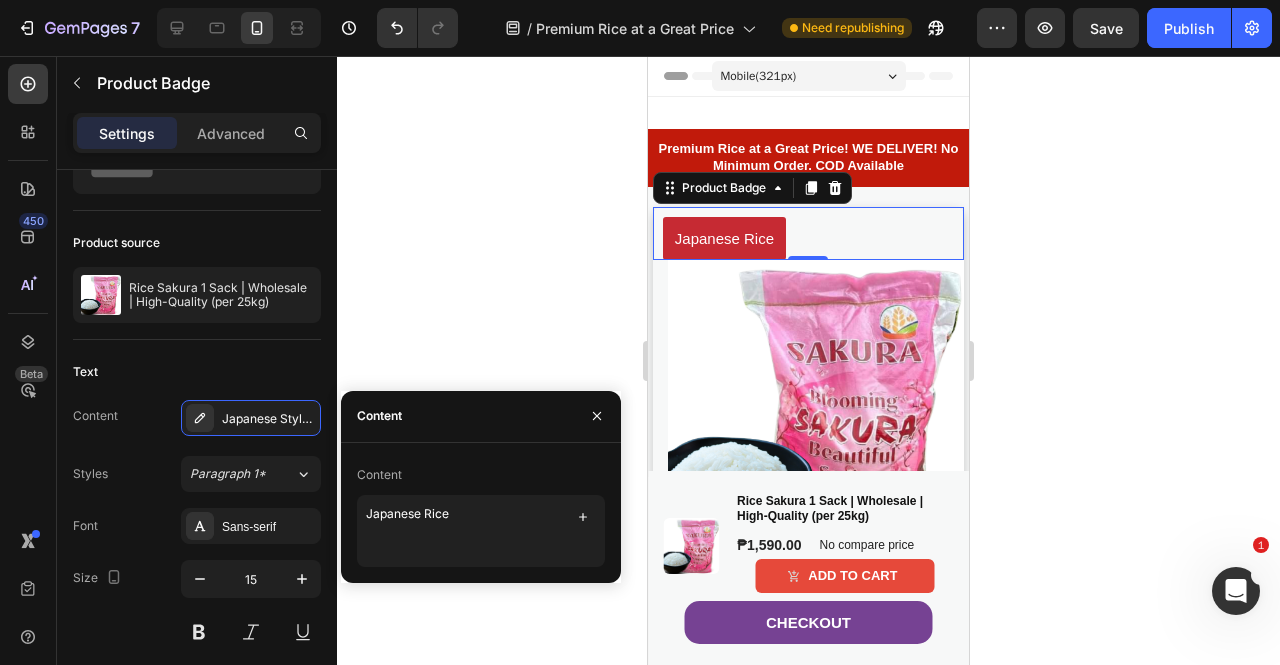 click 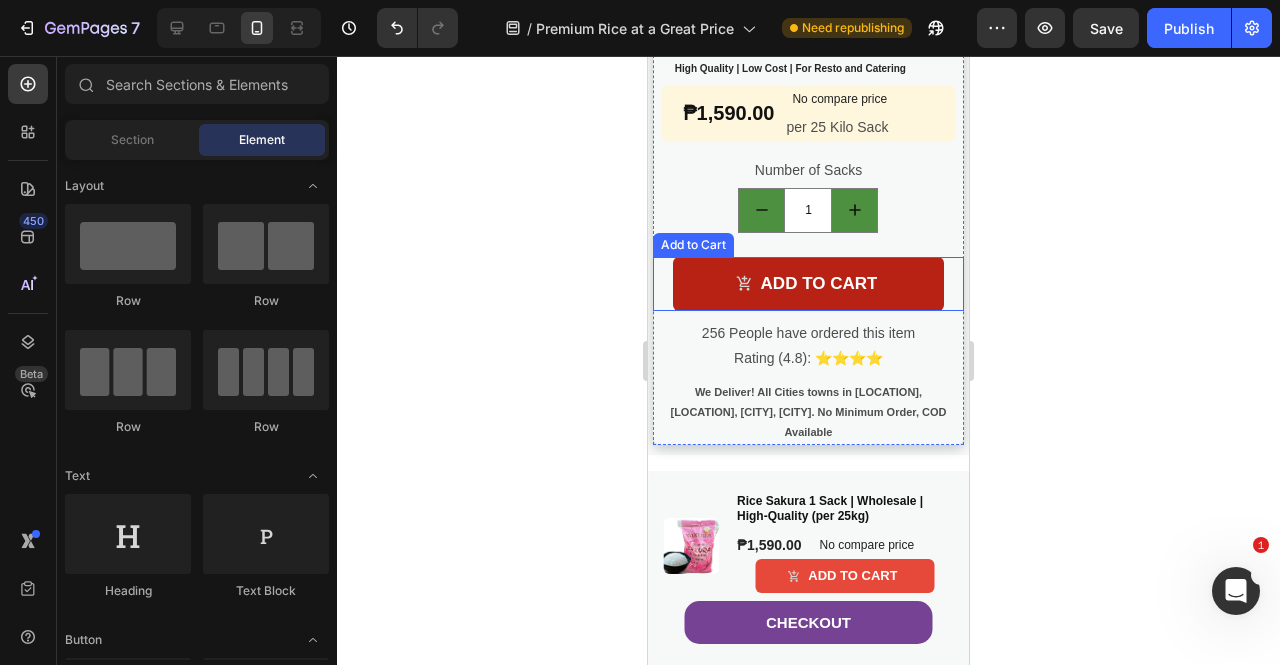 scroll, scrollTop: 500, scrollLeft: 0, axis: vertical 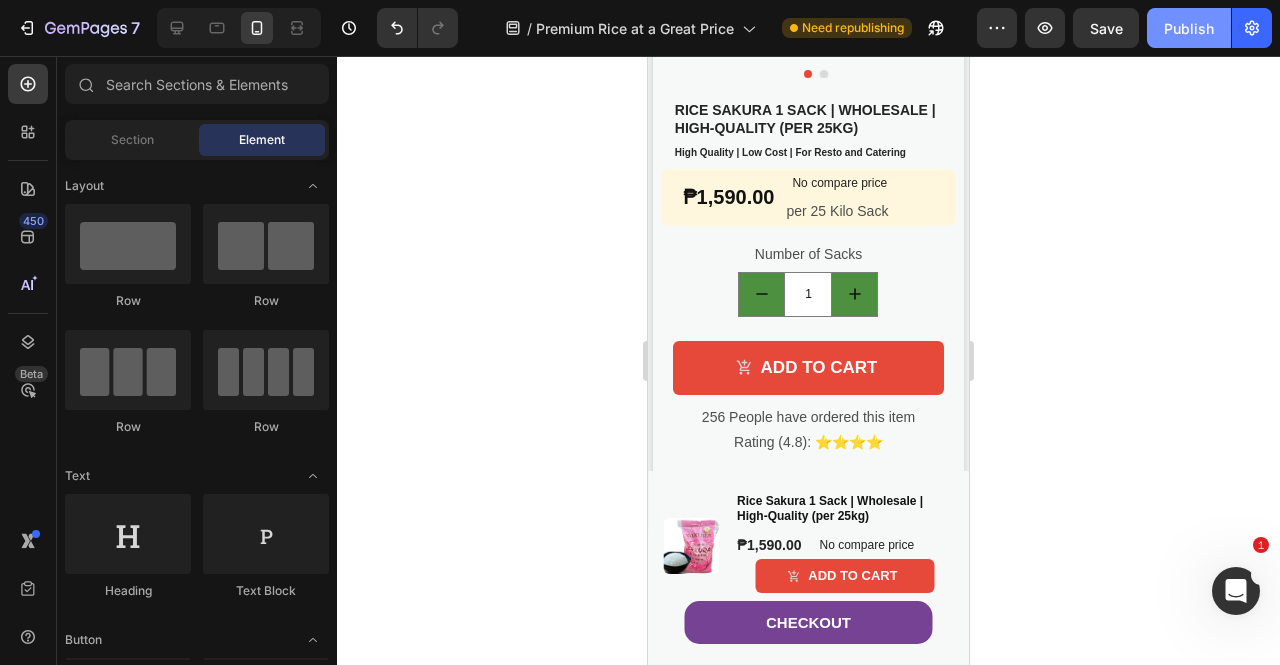 click on "Publish" at bounding box center (1189, 28) 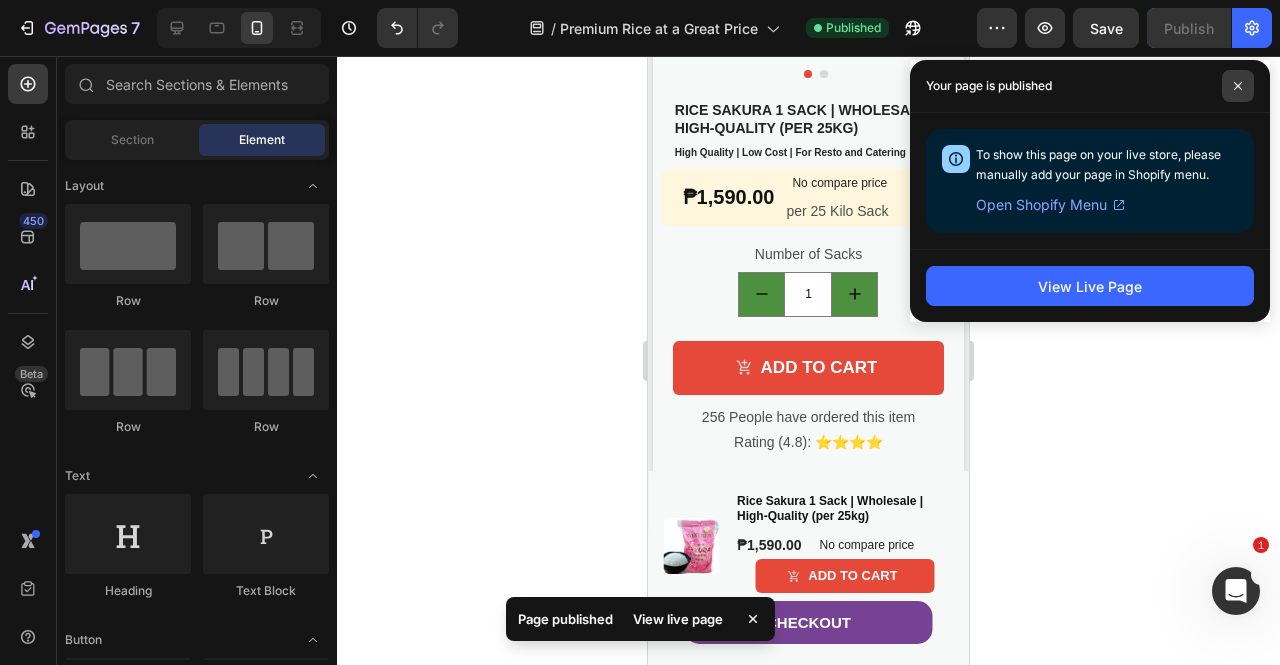 click at bounding box center (1238, 86) 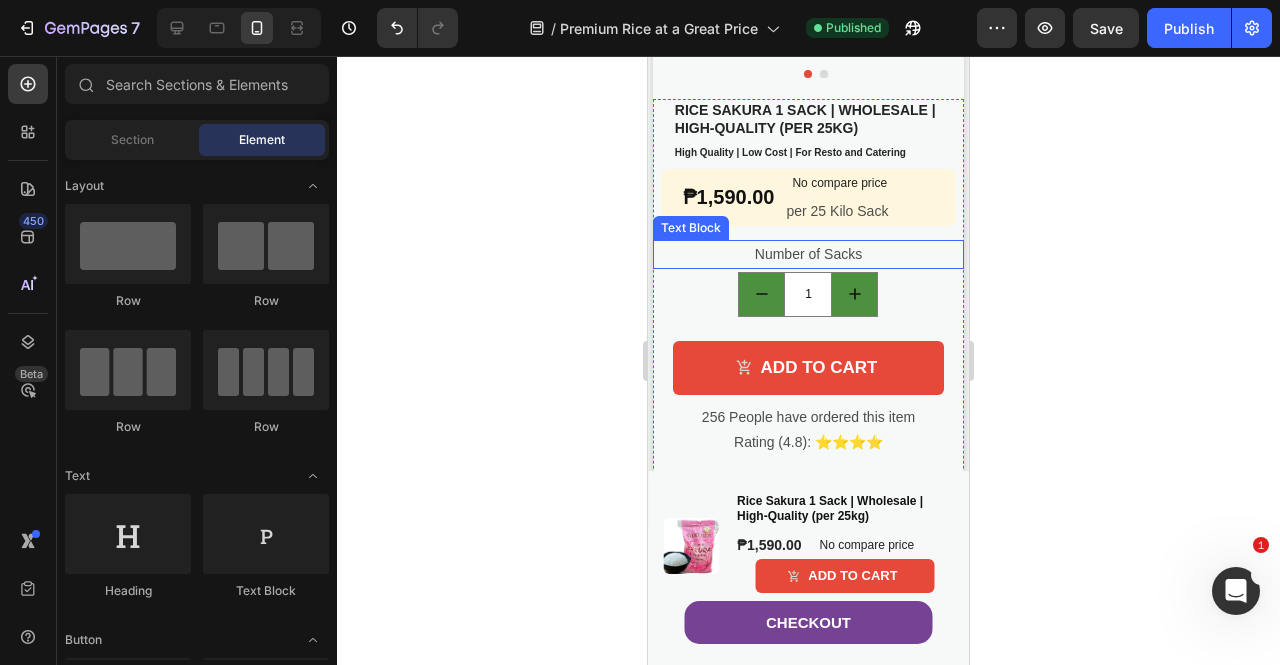 scroll, scrollTop: 0, scrollLeft: 0, axis: both 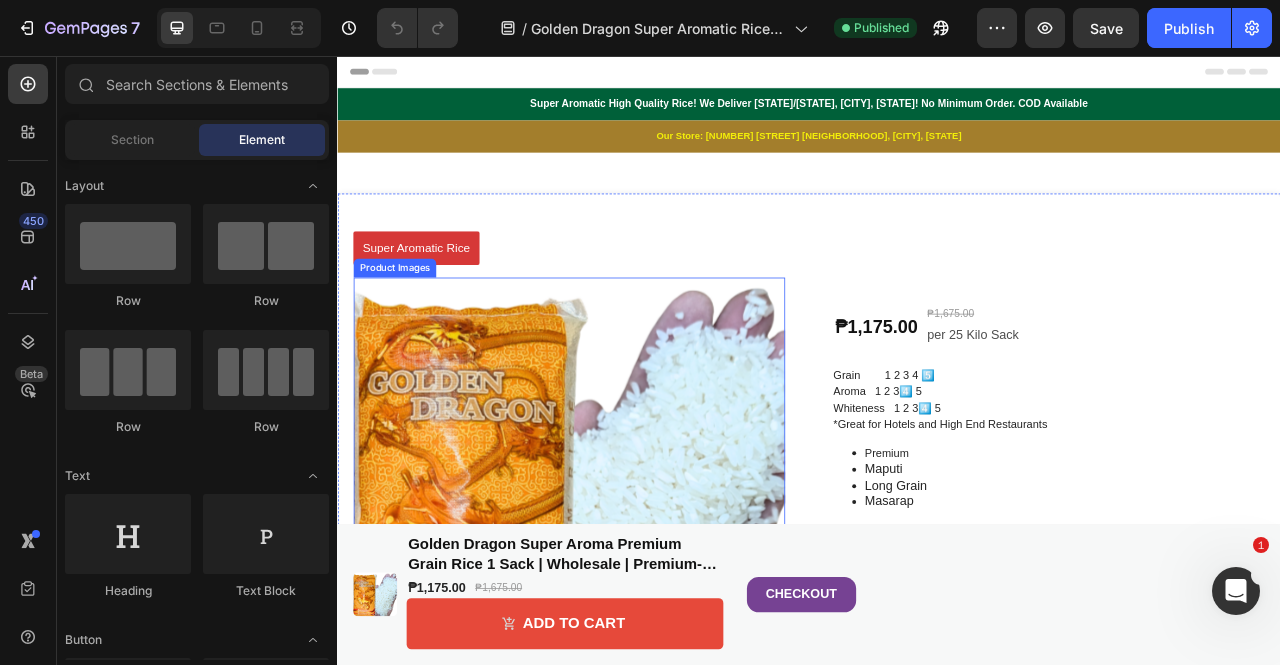 click at bounding box center (631, 612) 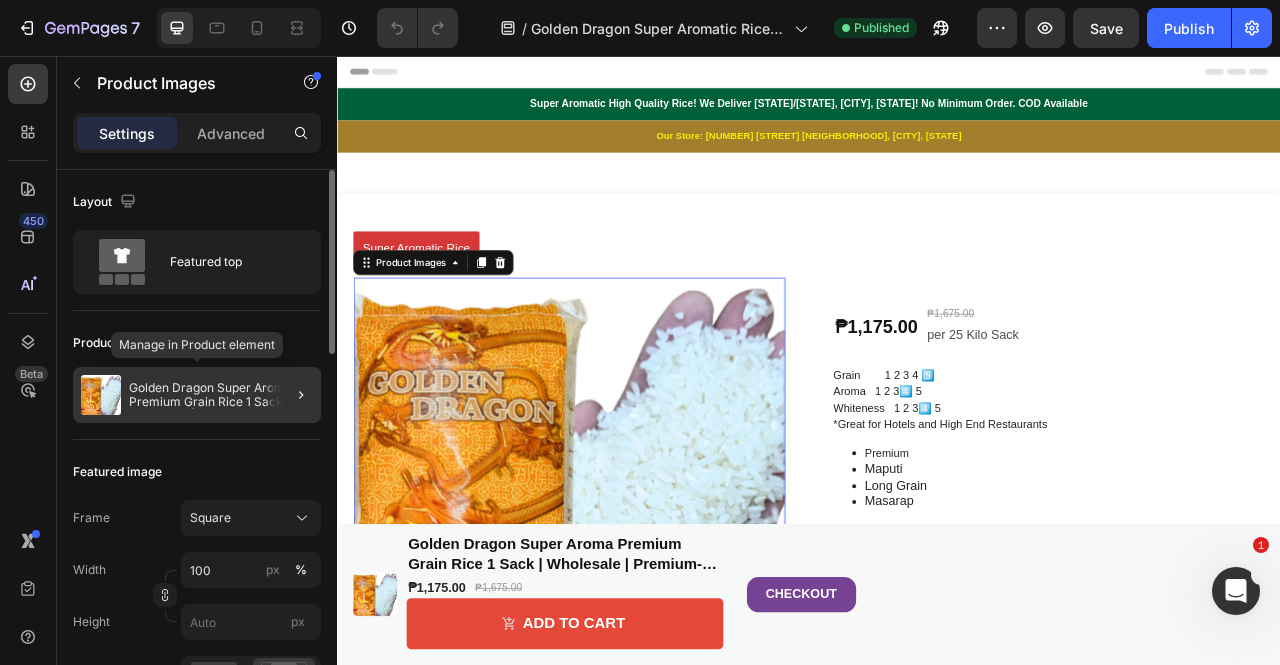 click on "Golden Dragon Super Aroma Premium Grain Rice 1 Sack | Wholesale | Premium-Quality (per 25kg)" at bounding box center [221, 395] 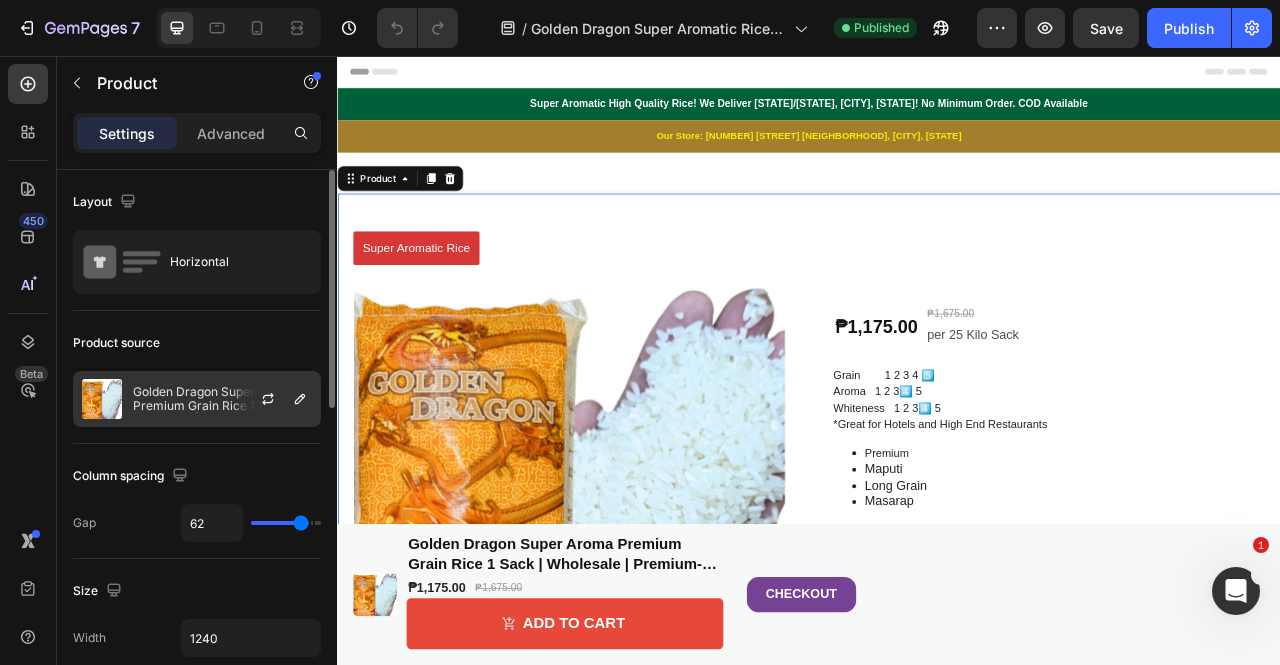 click on "Golden Dragon Super Aroma Premium Grain Rice 1 Sack | Wholesale | Premium-Quality (per 25kg)" at bounding box center [222, 399] 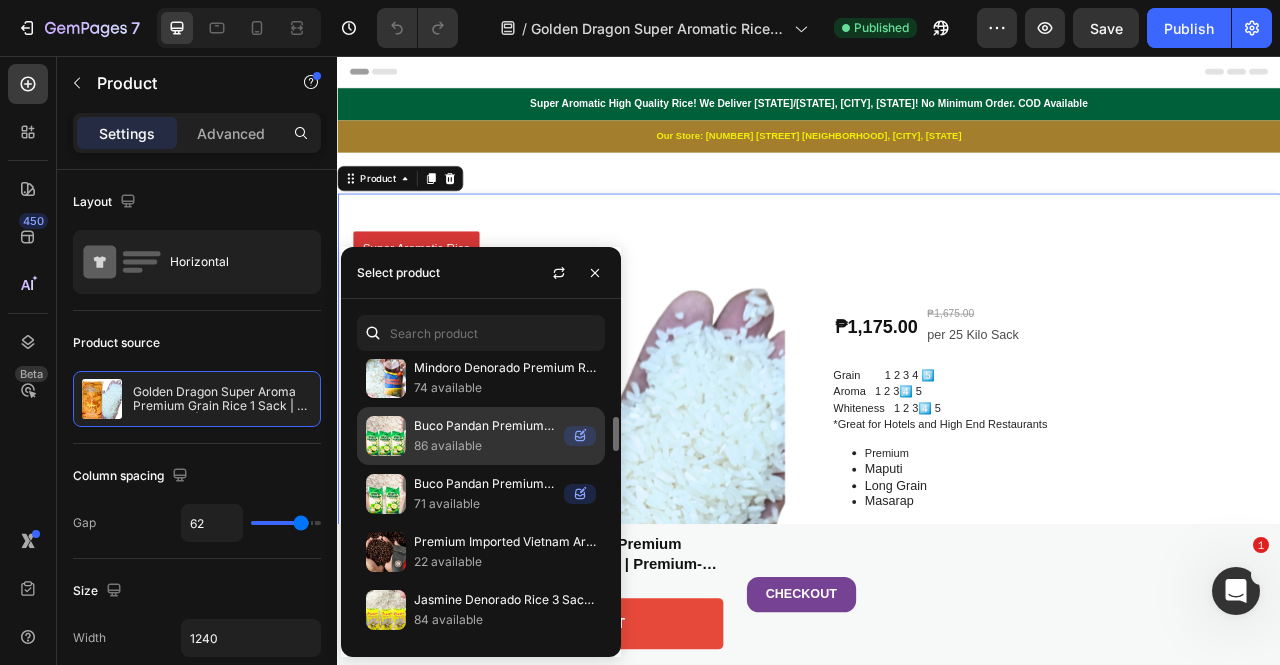 scroll, scrollTop: 0, scrollLeft: 0, axis: both 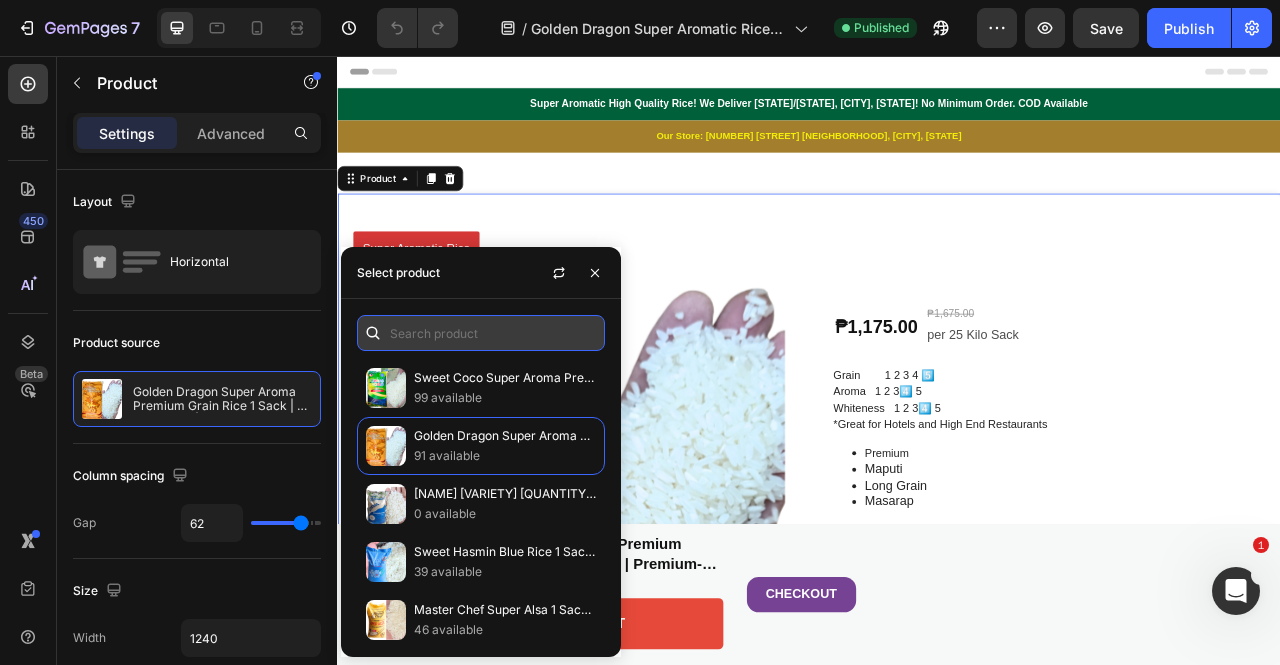click at bounding box center [481, 333] 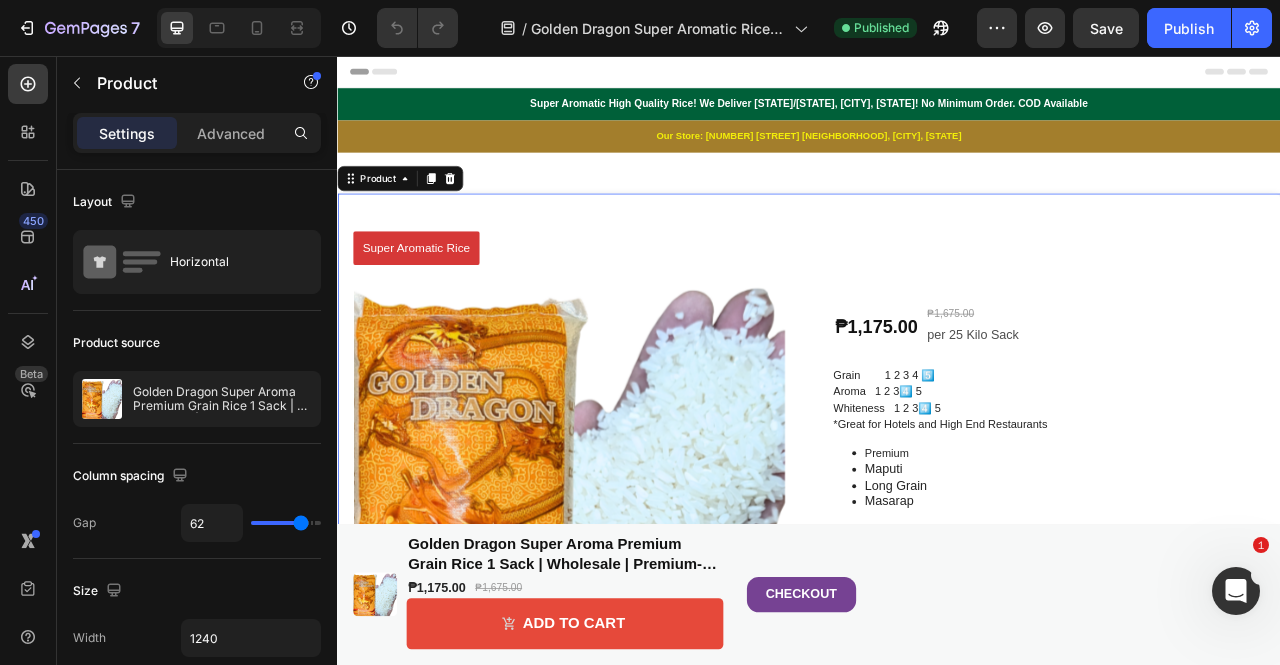 click on "Super Aromatic Rice Product Badge Product Images Golden Dragon Super Aroma Premium Grain Rice 1 Sack | Wholesale | Premium-Quality (per 25kg) Product Title High Quality | Low Cost | For Resto and Catering Text Block ₱1,175.00 Product Price Product Price ₱1,675.00 Product Price Product Price per 25 Kilo Sack Text Block Row Grain        1 2 3 4 5️⃣
Aroma   1 2 34️⃣ 5
Whiteness   1 2 34️⃣ 5
*Great for Hotels and High End Restaurants
Premium
Maputi
Long Grain
Masarap
Product Description Number of Sacks Text Block
1
Product Quantity
Add to cart Add to Cart 1650 People have ordered this item Rating (4.9): ⭐⭐⭐⭐⭐ Text Block We deliver to All Cities towns in Metro Manila, NCR, Bacoor, Antipolo, Cainta. No Minimum Order, COD Available Text Block Row Product   0" at bounding box center (937, 641) 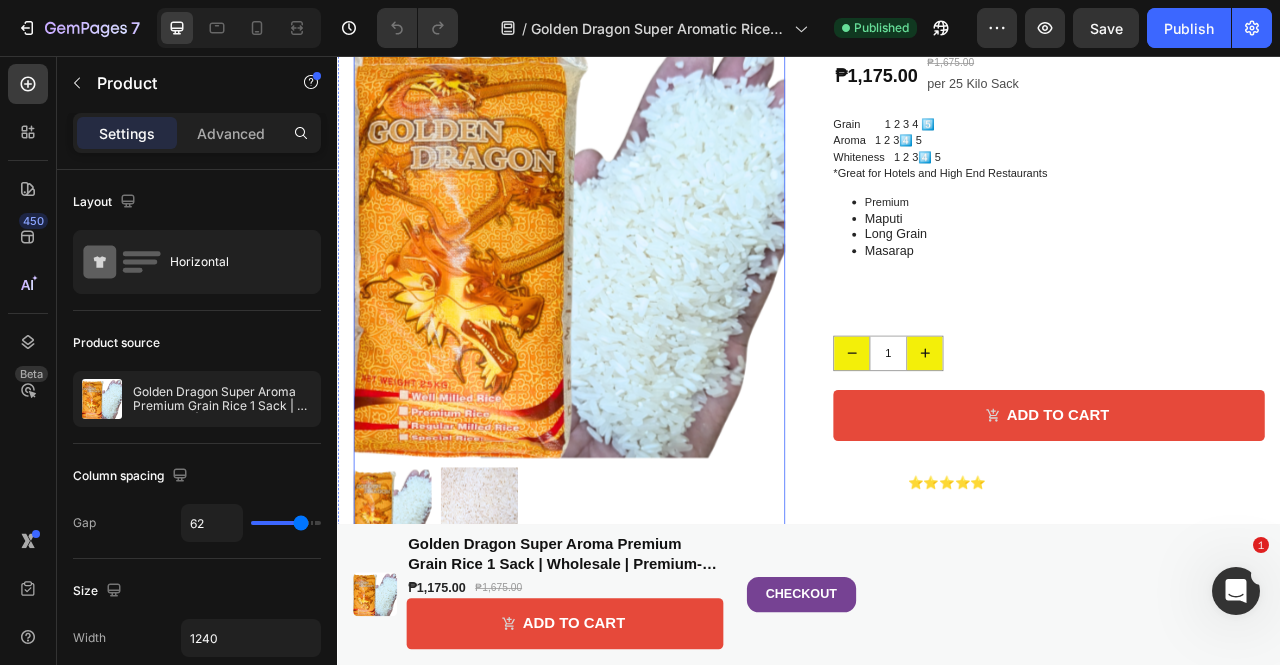 scroll, scrollTop: 100, scrollLeft: 0, axis: vertical 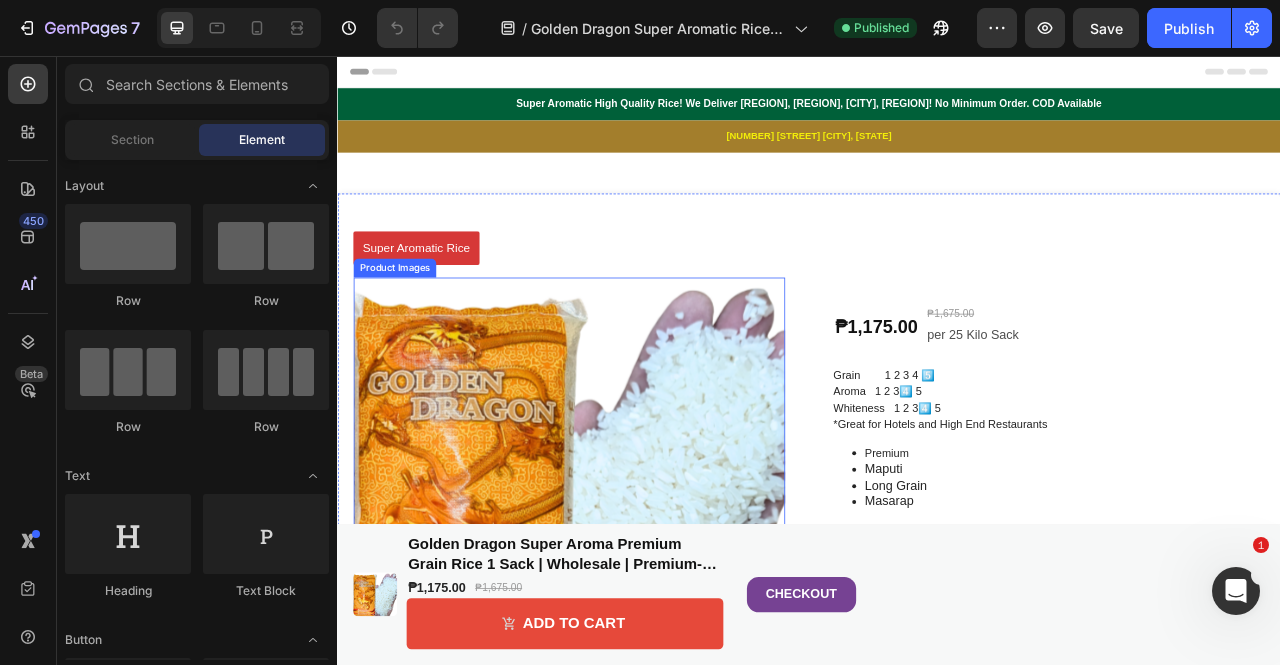 click at bounding box center [631, 612] 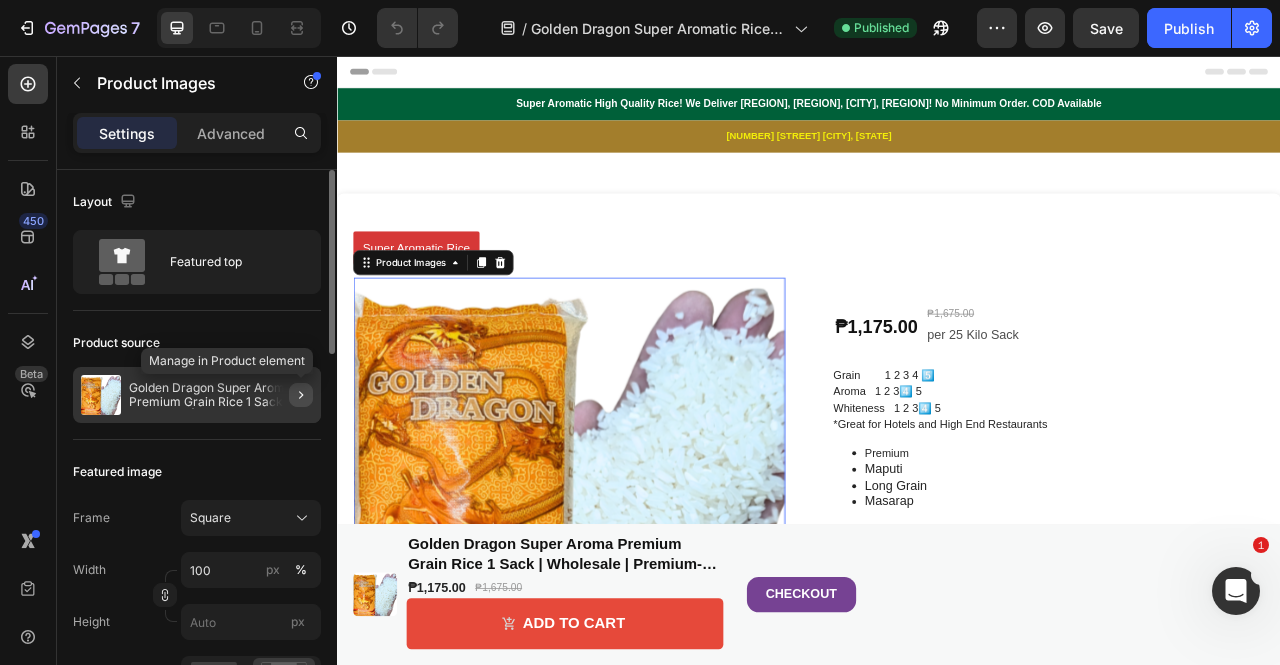 click 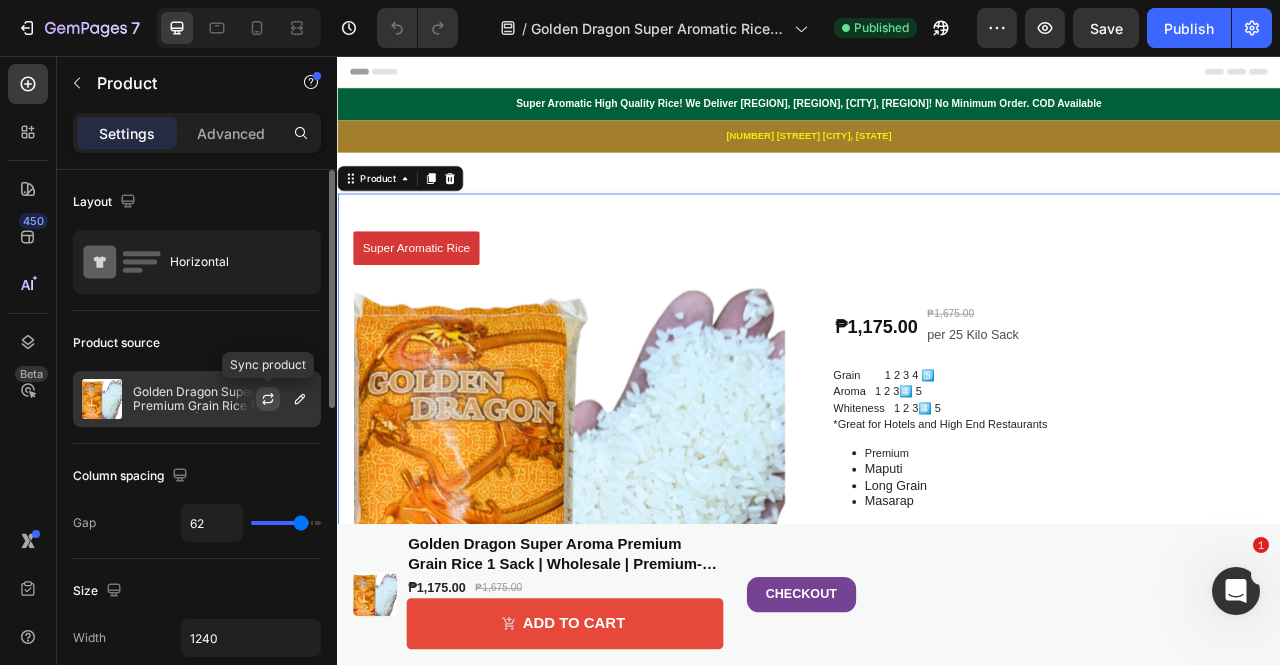 click 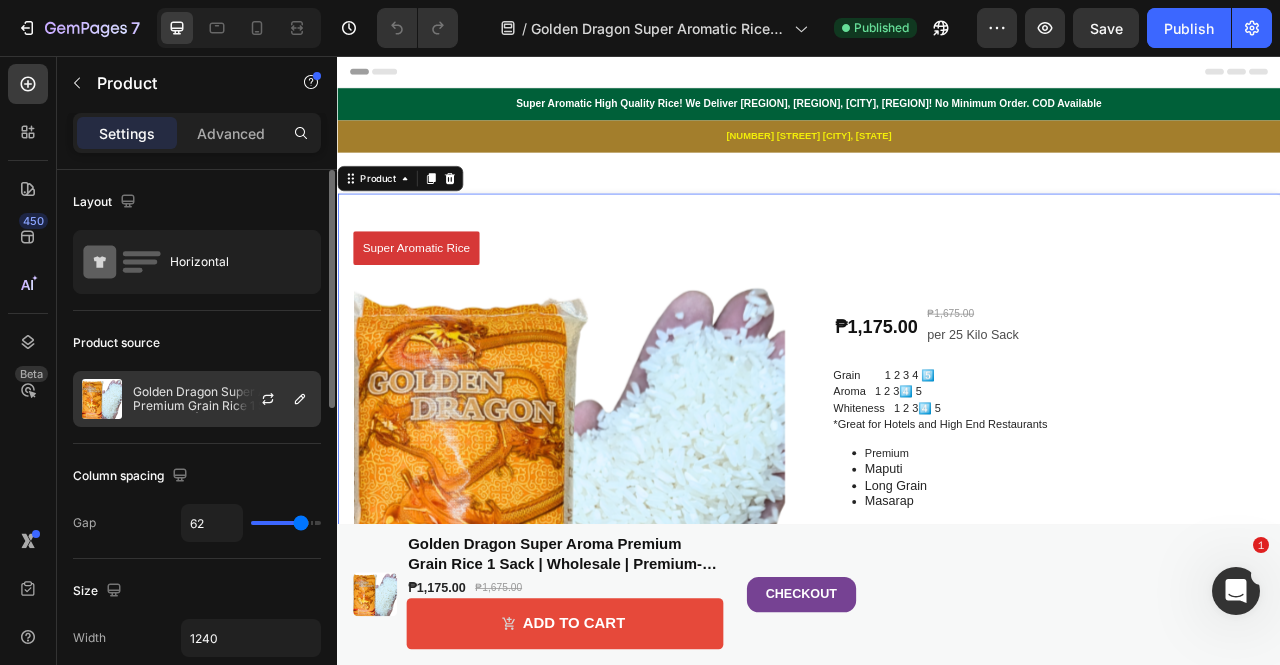 click on "Golden Dragon Super Aroma Premium Grain Rice 1 Sack | Wholesale | Premium-Quality (per 25kg)" at bounding box center (222, 399) 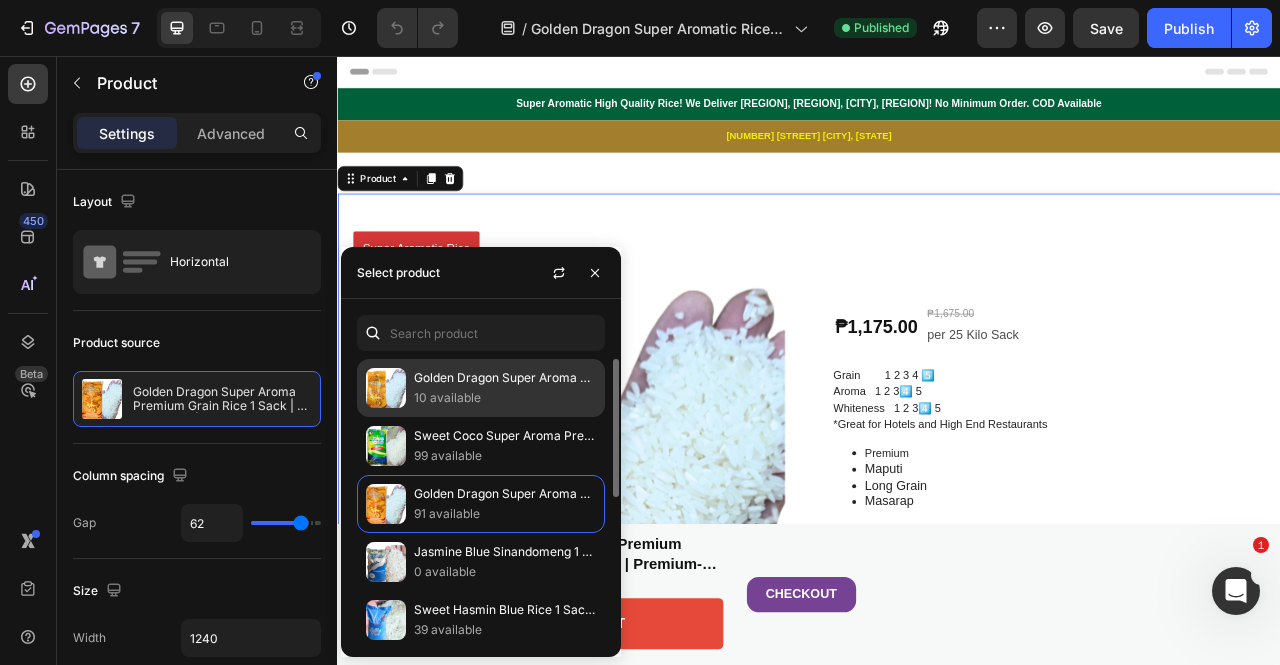 click at bounding box center (386, 388) 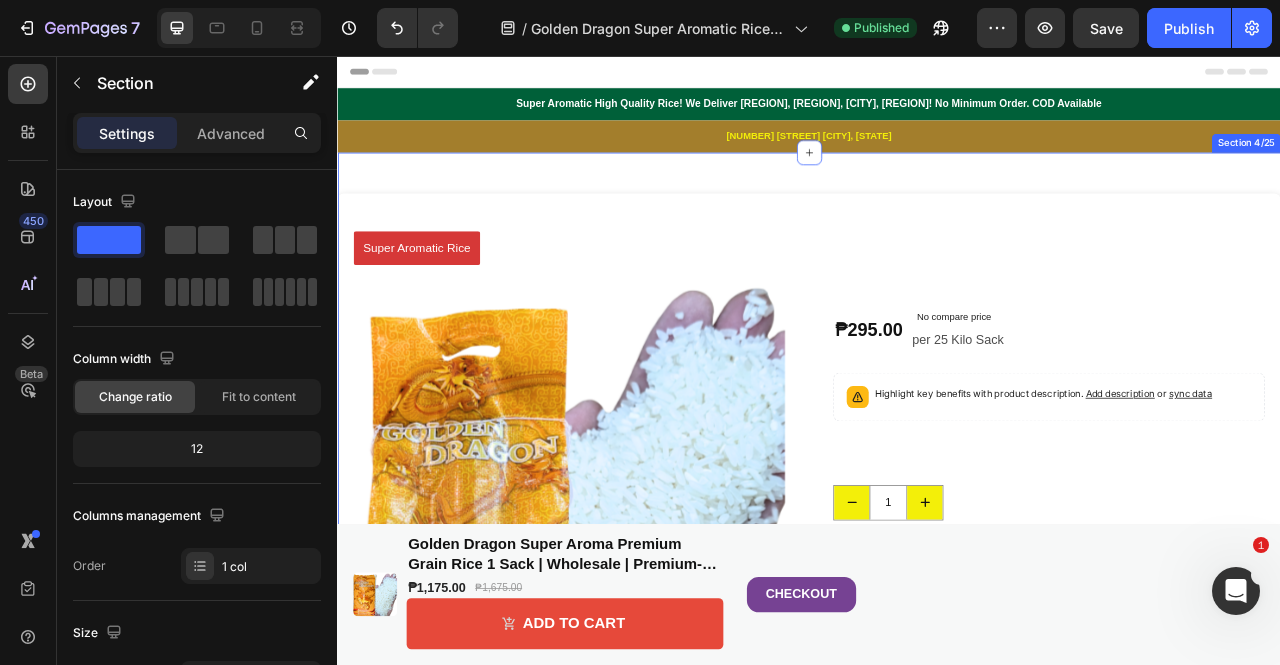 click on "Super Aromatic Rice Product Badge Product Images Golden Dragon Super Aroma Premium Grain Rice 1 Bag| Wholesale | Premium-Quality (per 5kg) Product Title High Quality | Low Cost | For Resto and Catering Text Block ₱295.00 Product Price Product Price No compare price Product Price per 25 Kilo Sack Text Block Row Highlight key benefits with product description.       Add description   or   sync data Product Description Number of Sacks Text Block
1
Product Quantity
Add to cart Add to Cart 1650 People have ordered this item Rating (4.9): ⭐⭐⭐⭐⭐ Text Block We deliver to All Cities towns in [REGION], [REGION], [CITY], [CITY]. No Minimum Order, COD Available Text Block Row Product Section 4/25" at bounding box center [937, 628] 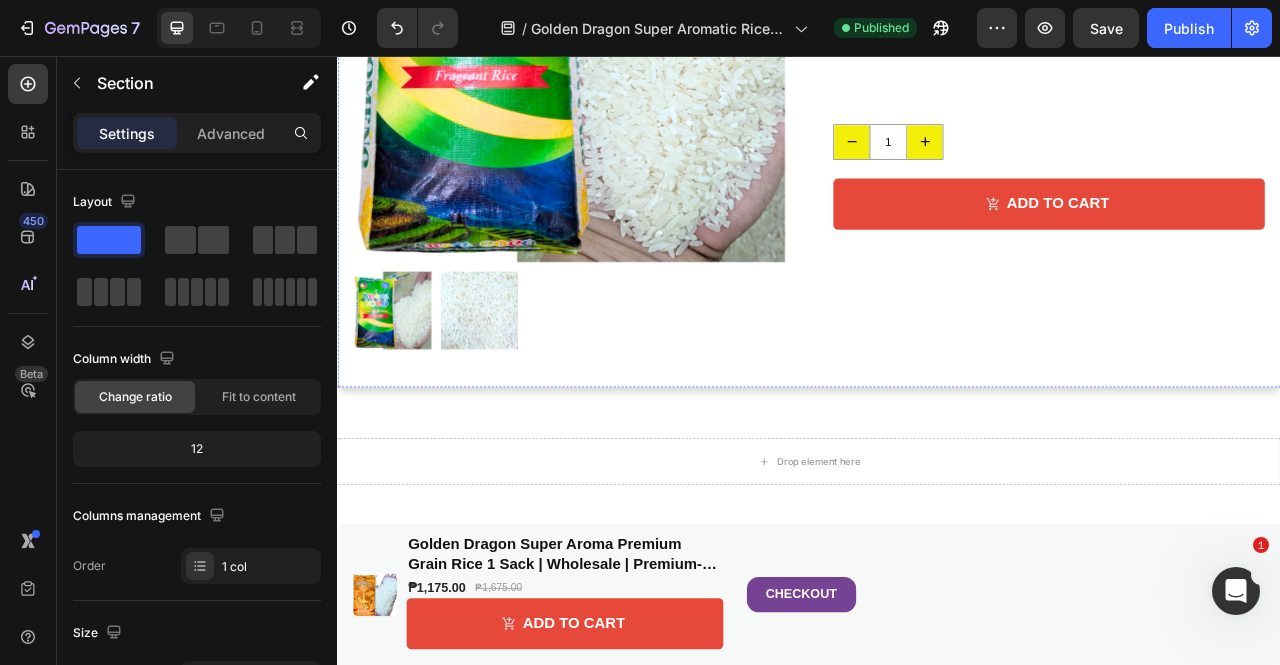 scroll, scrollTop: 1500, scrollLeft: 0, axis: vertical 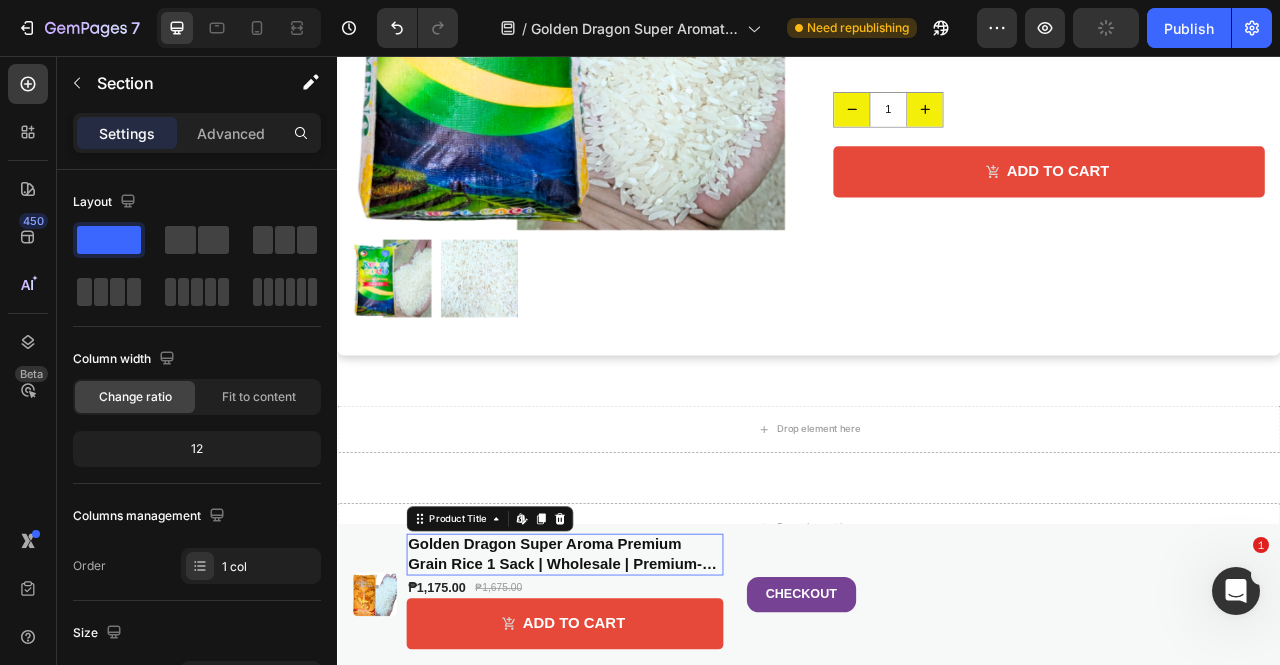 click on "Golden Dragon Super Aroma Premium Grain Rice 1 Sack | Wholesale | Premium-Quality (per 25kg)" at bounding box center (626, 690) 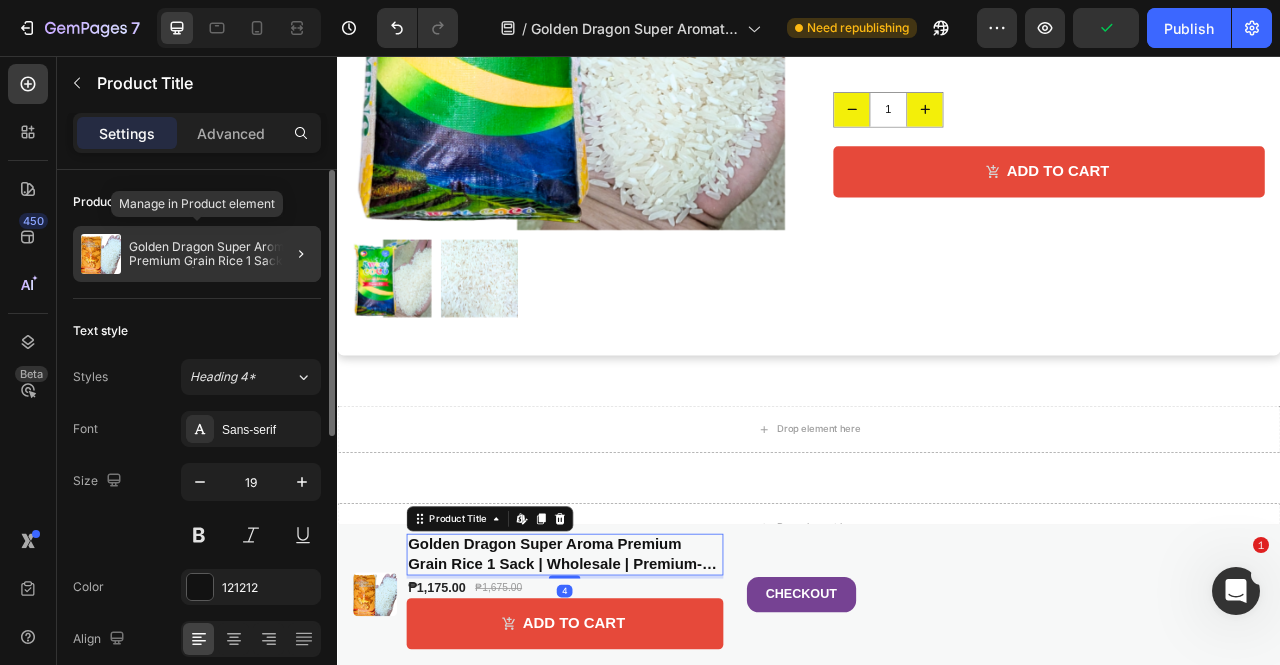 click on "Golden Dragon Super Aroma Premium Grain Rice 1 Sack | Wholesale | Premium-Quality (per 25kg)" at bounding box center [221, 254] 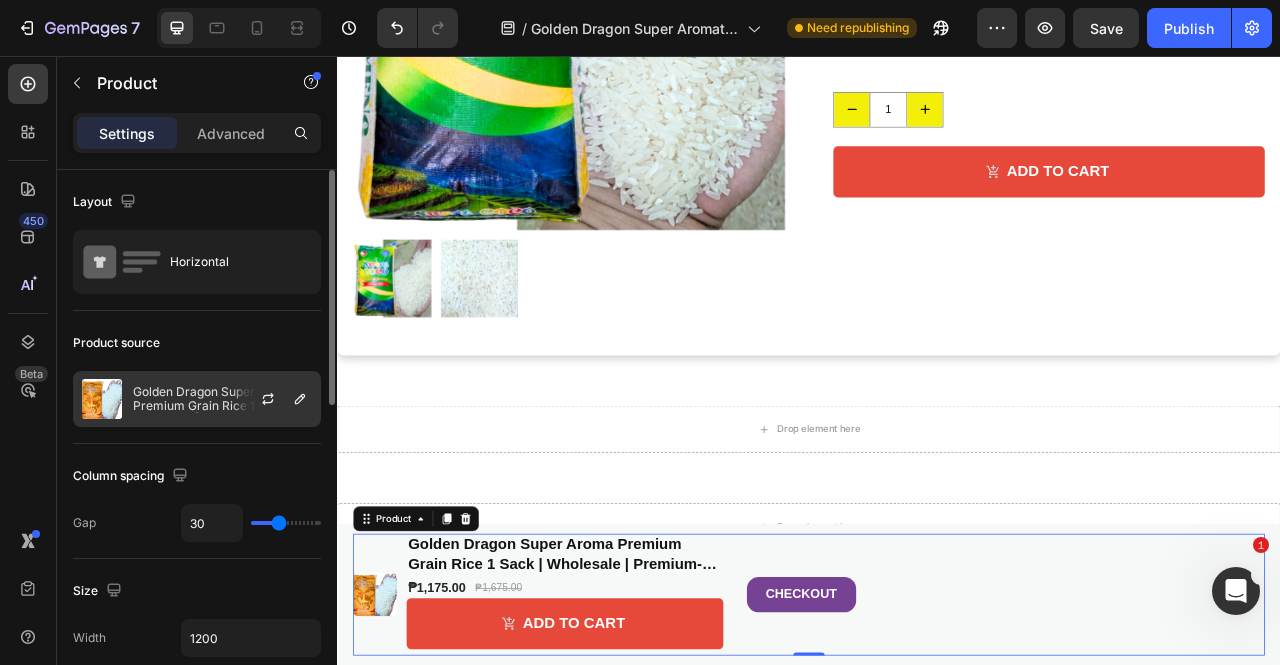 click on "Golden Dragon Super Aroma Premium Grain Rice 1 Sack | Wholesale | Premium-Quality (per 25kg)" at bounding box center (222, 399) 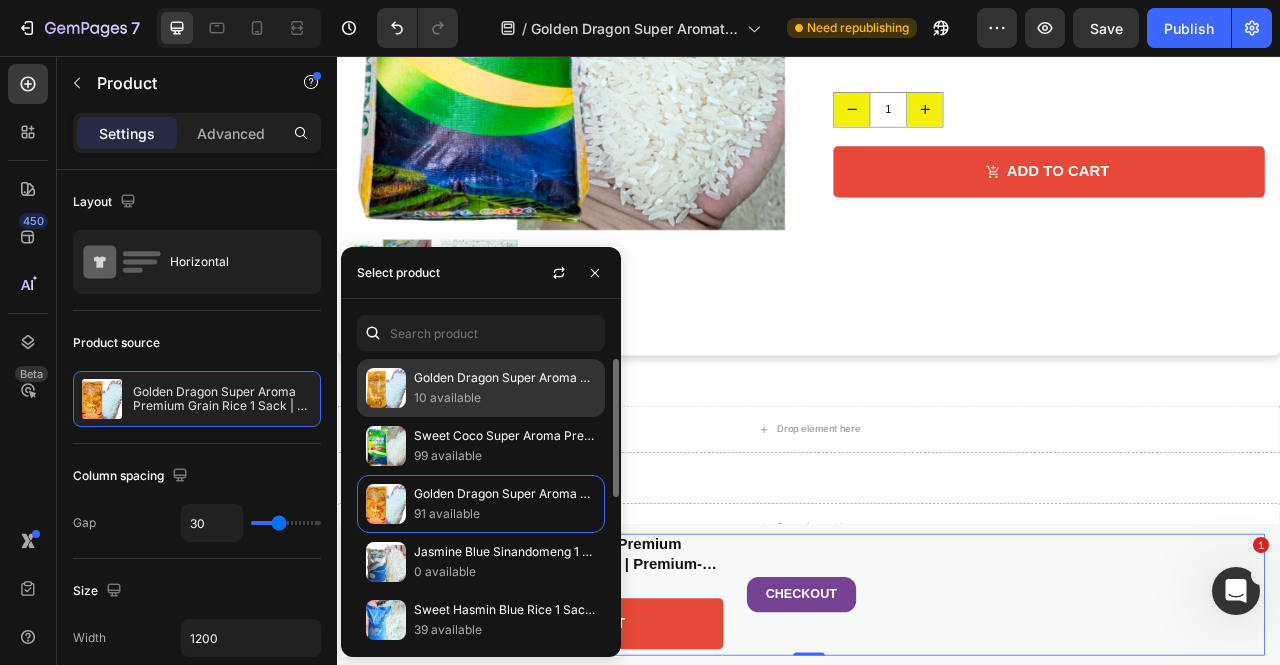 click on "10 available" at bounding box center [505, 398] 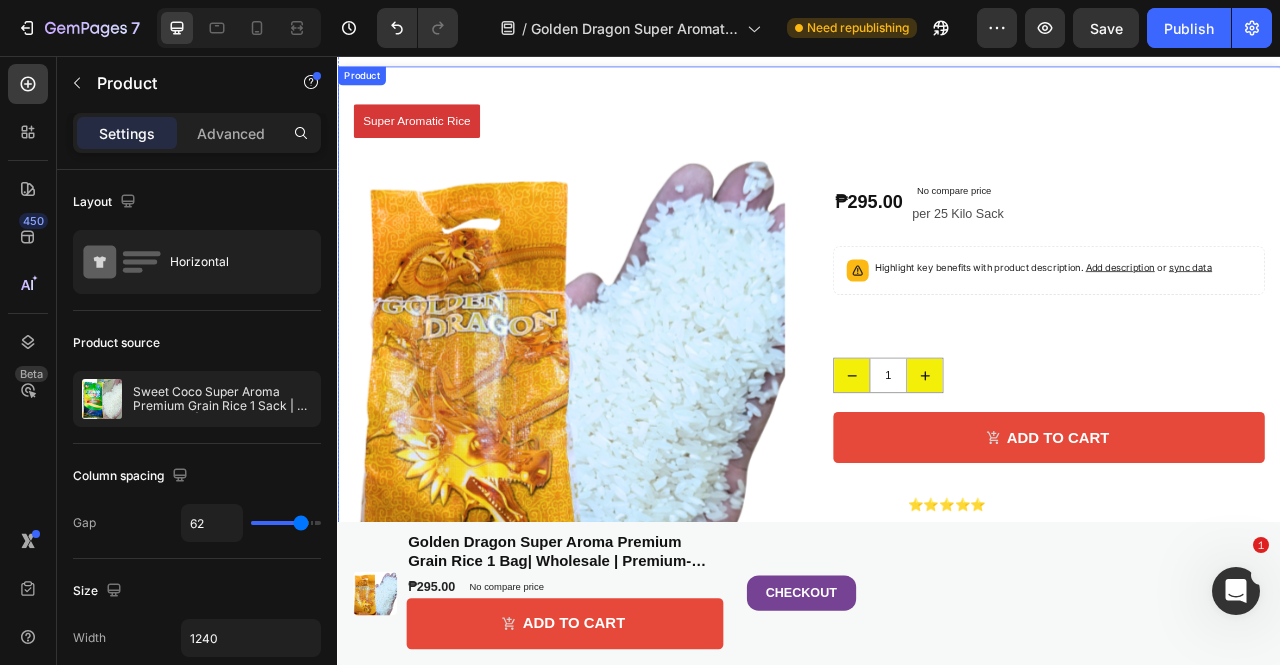 scroll, scrollTop: 0, scrollLeft: 0, axis: both 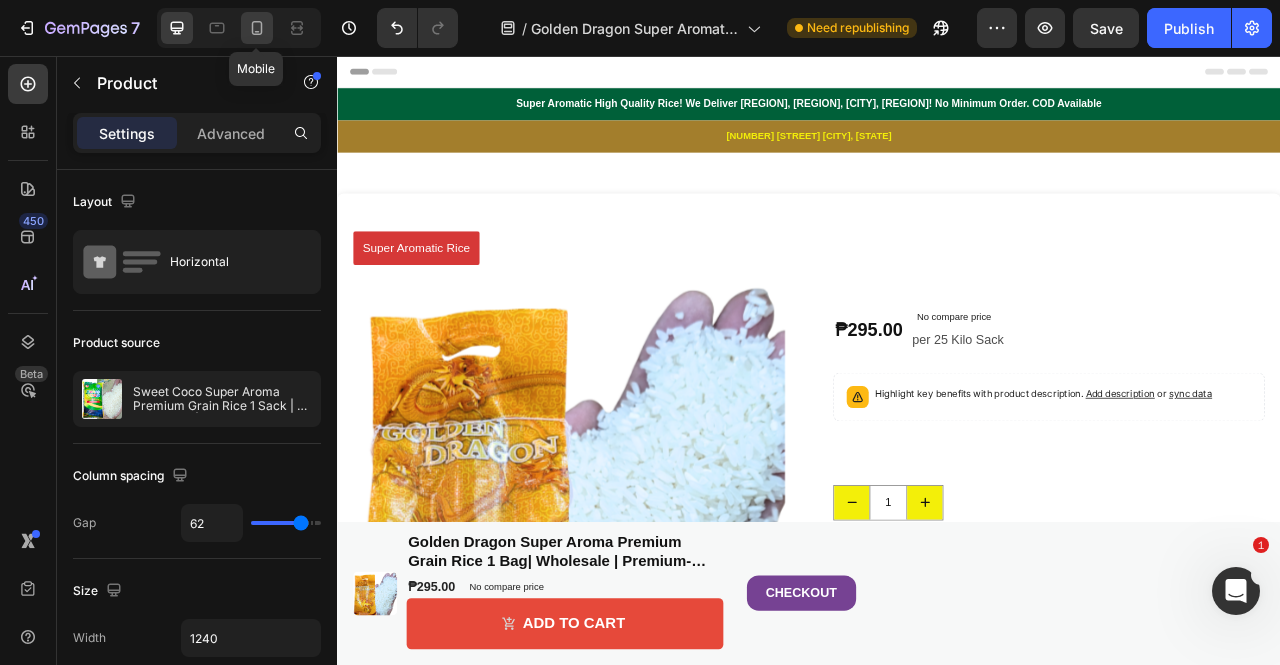click 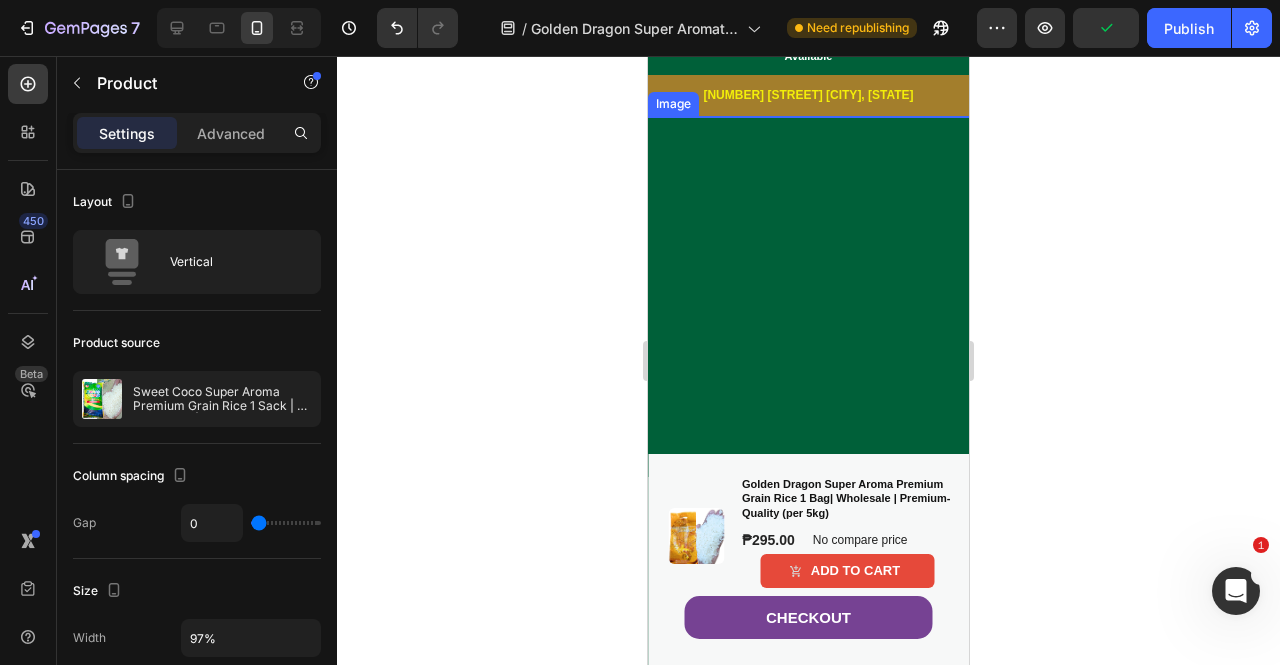 scroll, scrollTop: 0, scrollLeft: 0, axis: both 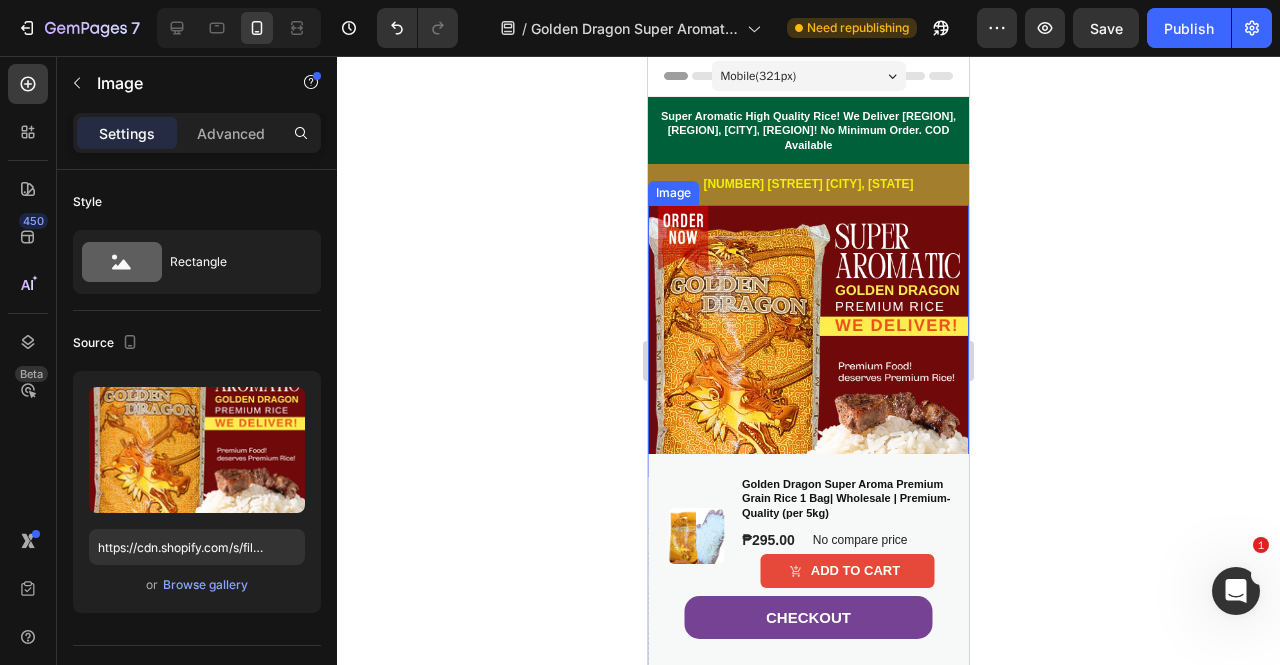 click at bounding box center [808, 365] 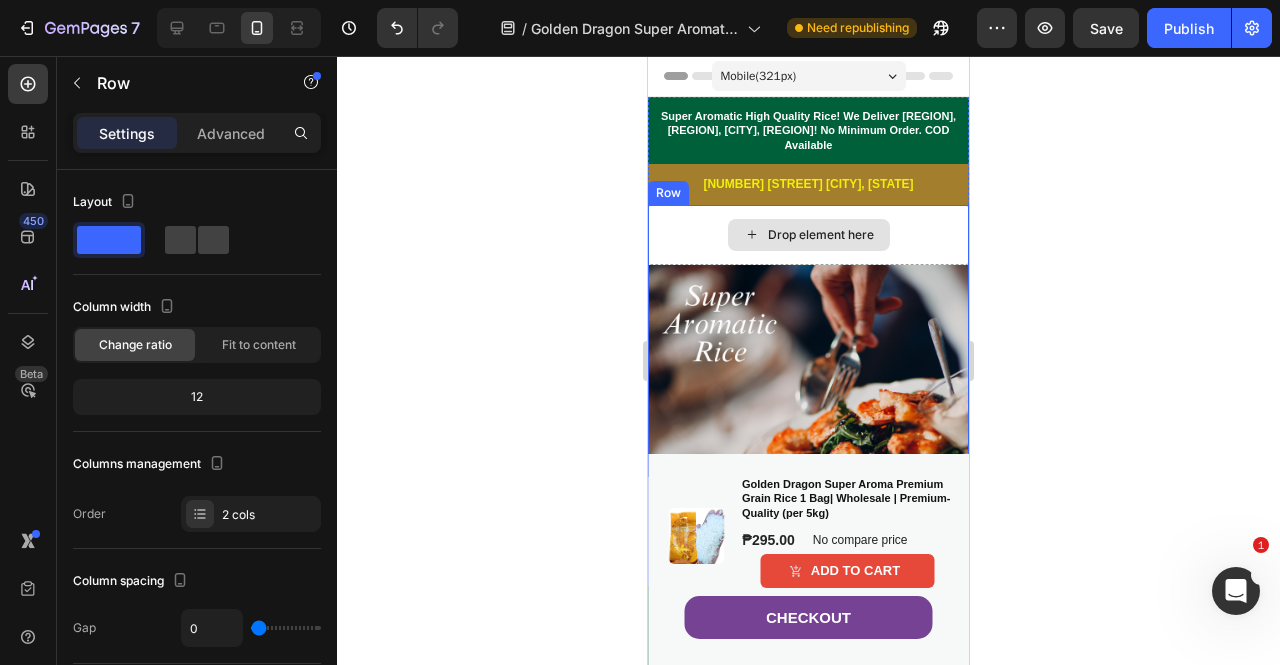click on "Drop element here" at bounding box center [808, 235] 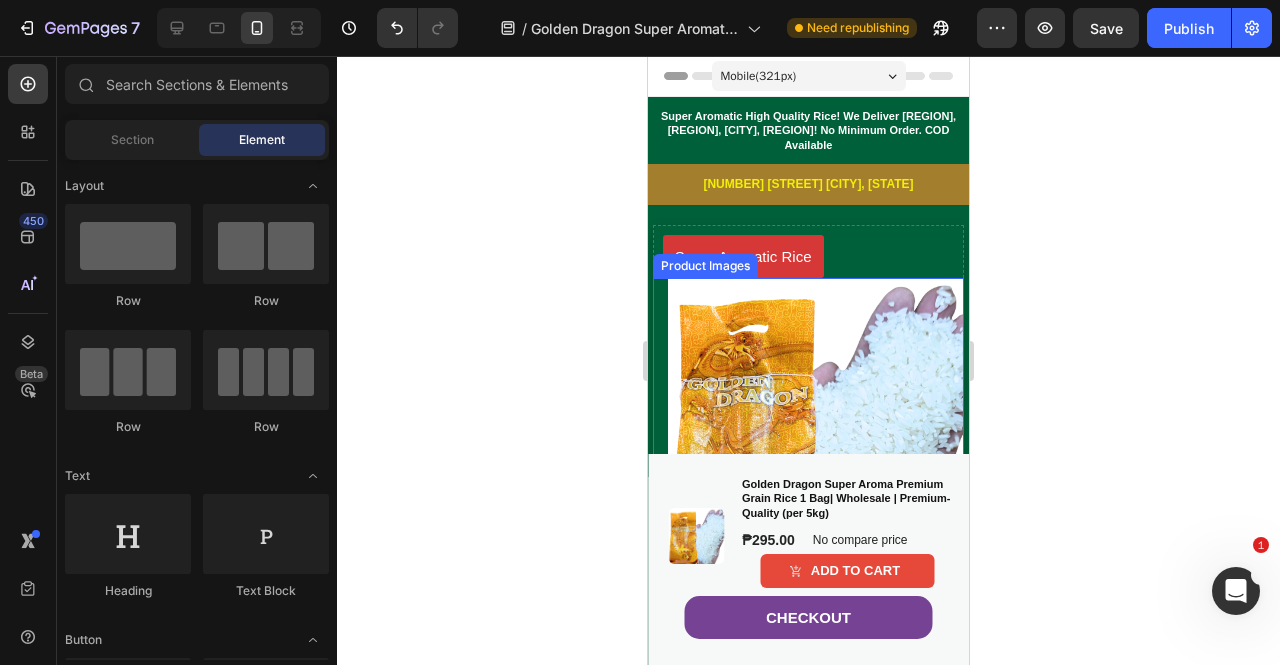 scroll, scrollTop: 300, scrollLeft: 0, axis: vertical 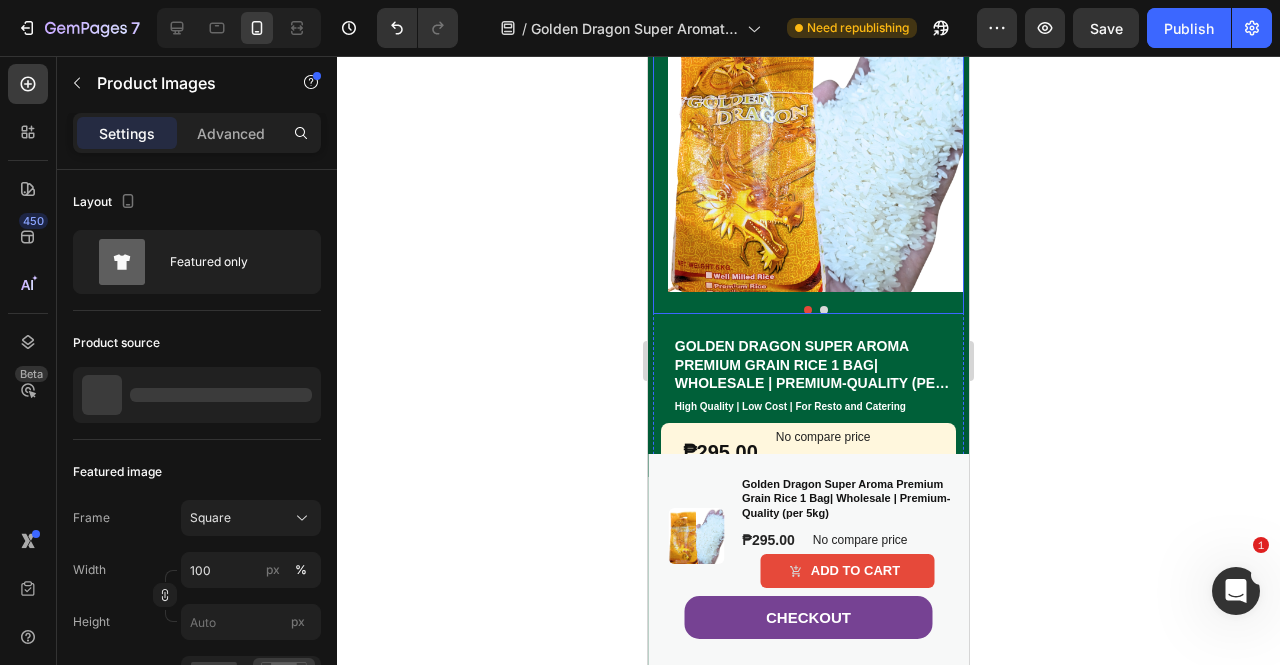 click at bounding box center [816, 144] 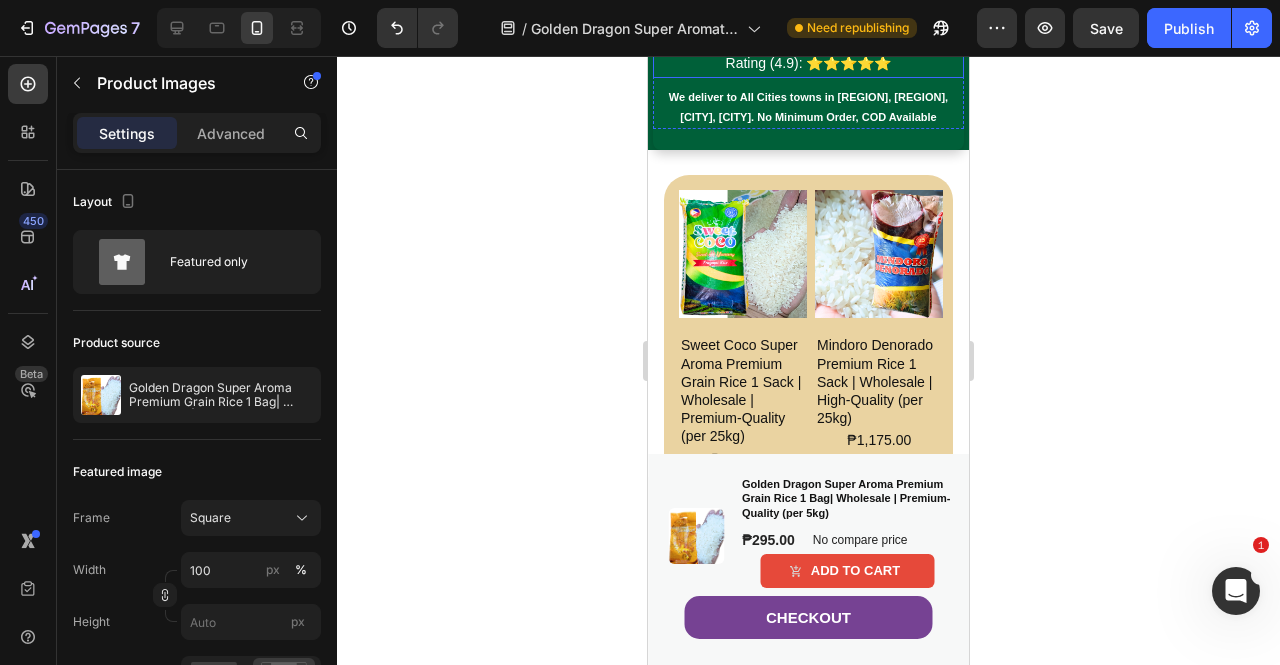 scroll, scrollTop: 1022, scrollLeft: 0, axis: vertical 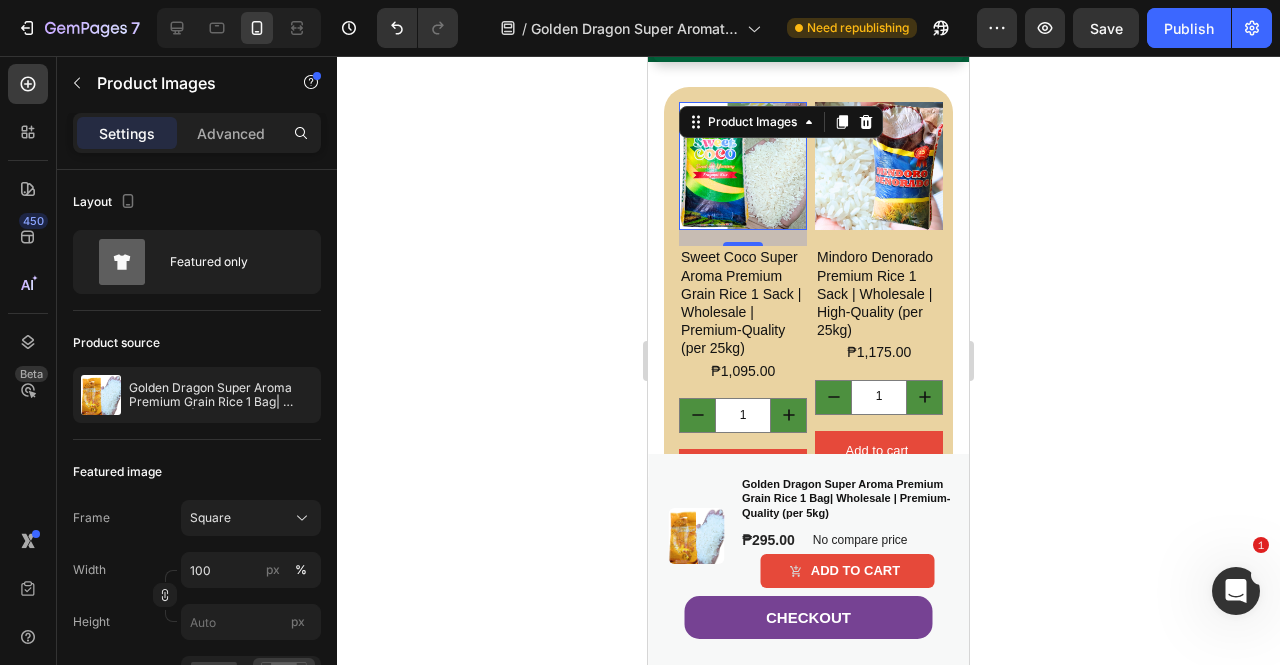 click at bounding box center (743, 166) 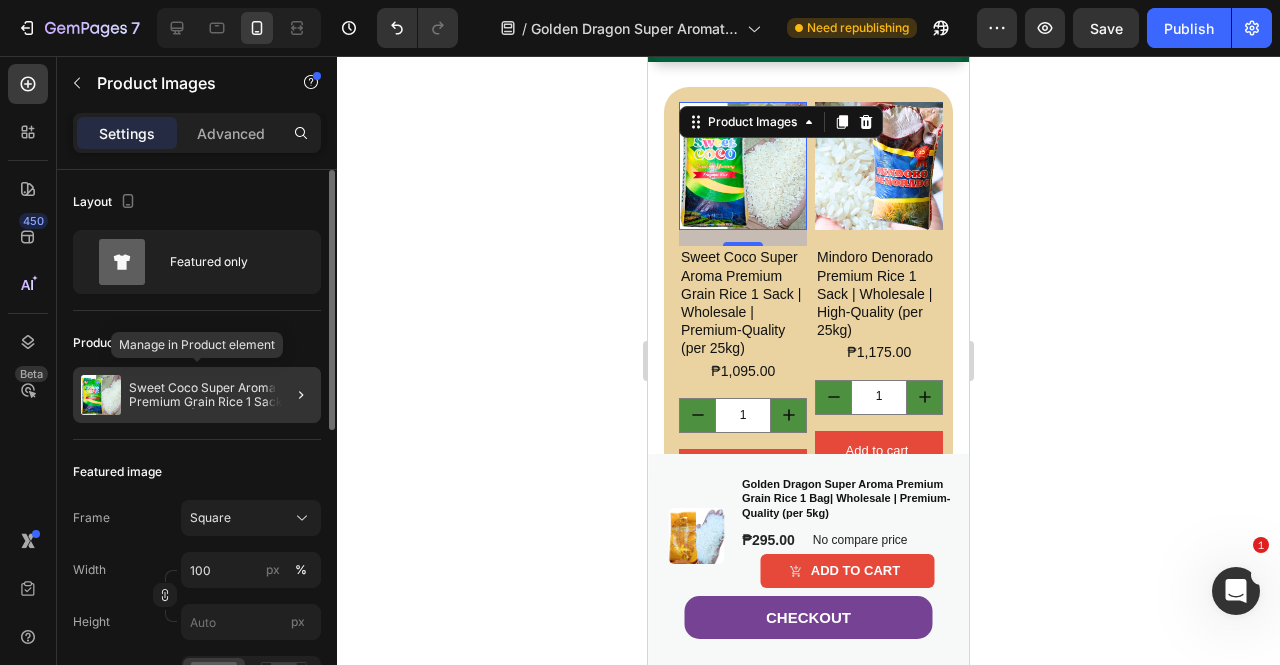 click on "Sweet Coco Super Aroma Premium Grain Rice 1 Sack | Wholesale | Premium-Quality (per 25kg)" at bounding box center (221, 395) 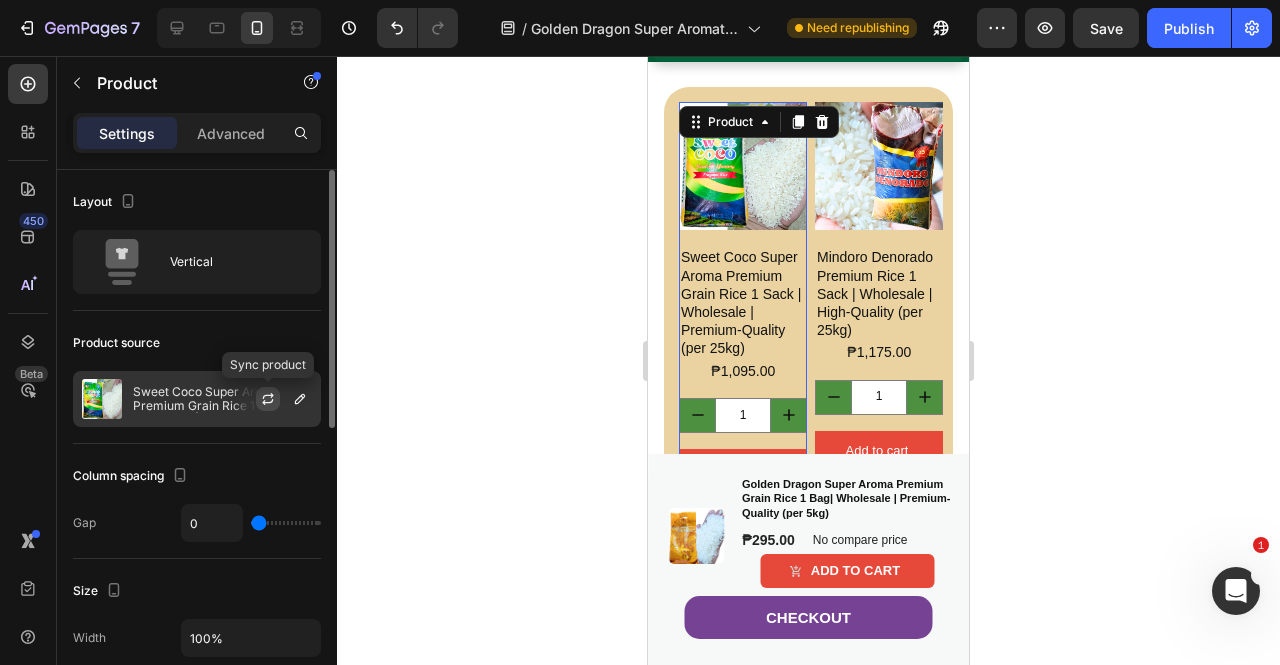 click 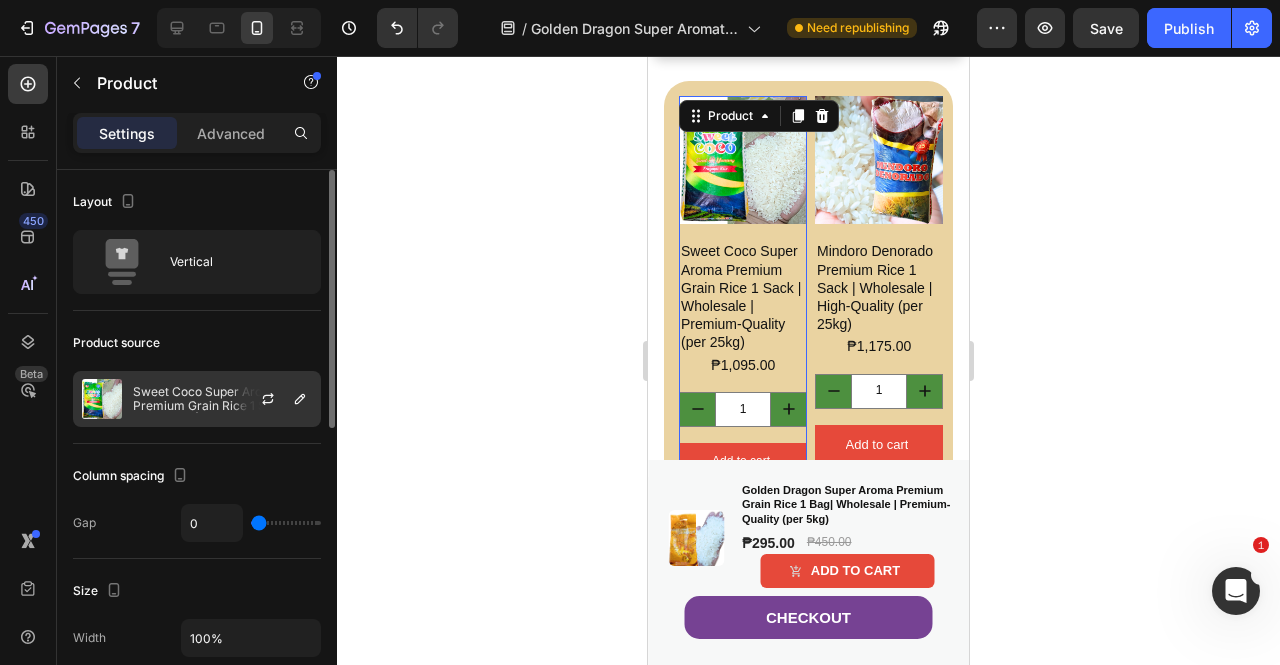 click on "Sweet Coco Super Aroma Premium Grain Rice 1 Sack | Wholesale | Premium-Quality (per 25kg)" at bounding box center (222, 399) 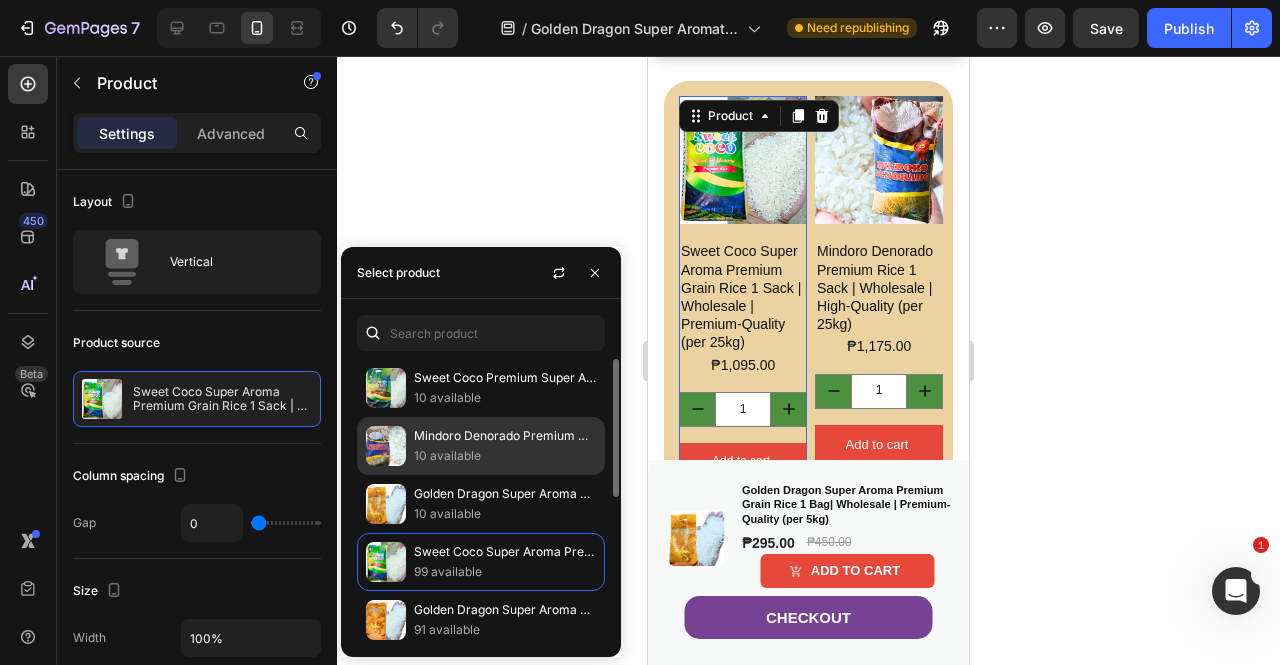 click at bounding box center (386, 446) 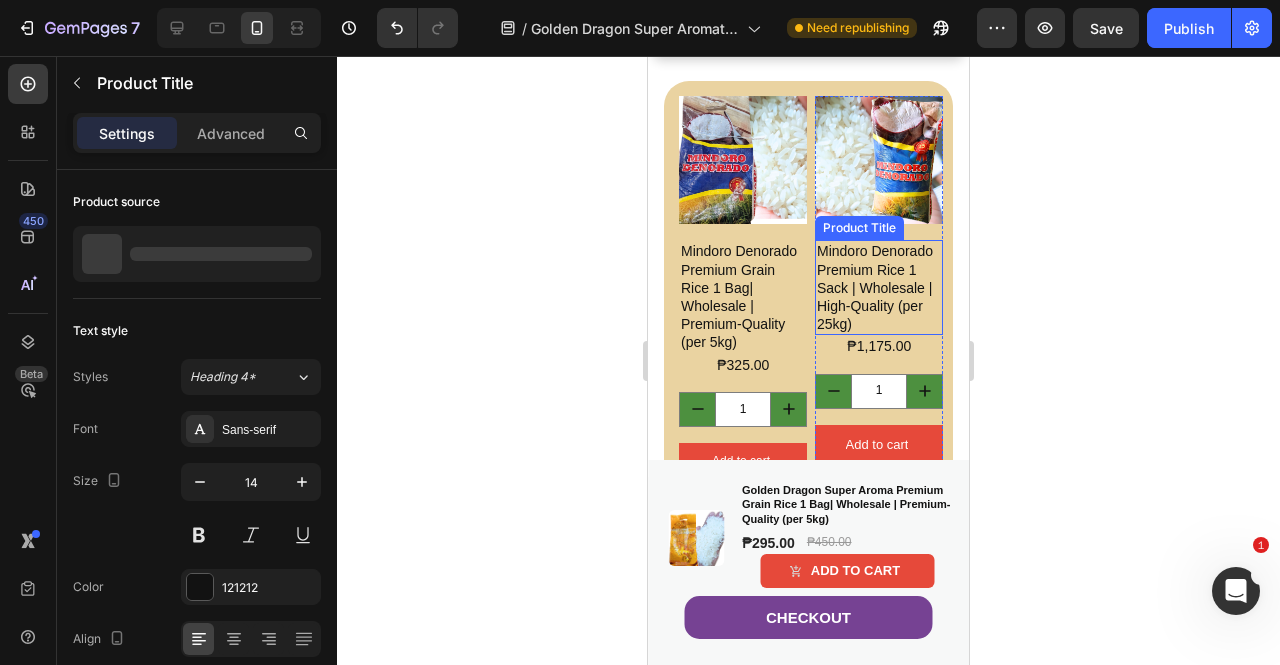 click on "Mindoro Denorado Premium Rice 1 Sack | Wholesale | High-Quality (per 25kg)" at bounding box center [879, 287] 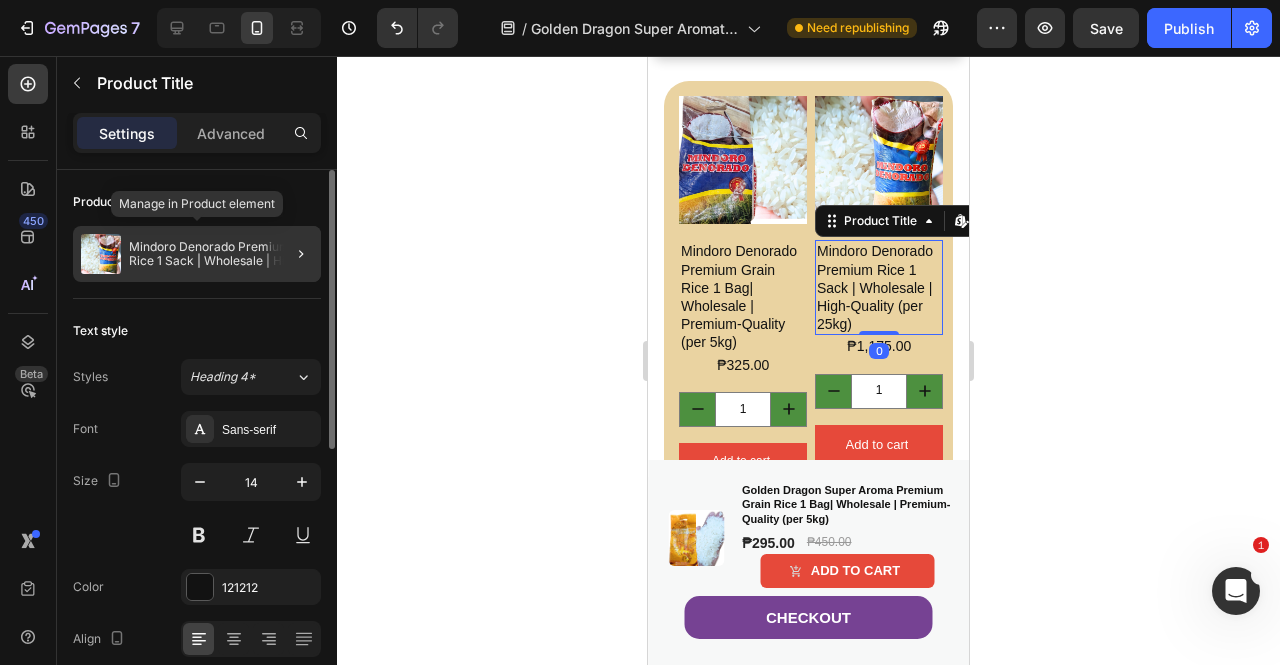 click on "Mindoro Denorado Premium Rice 1 Sack | Wholesale | High-Quality (per 25kg)" at bounding box center (221, 254) 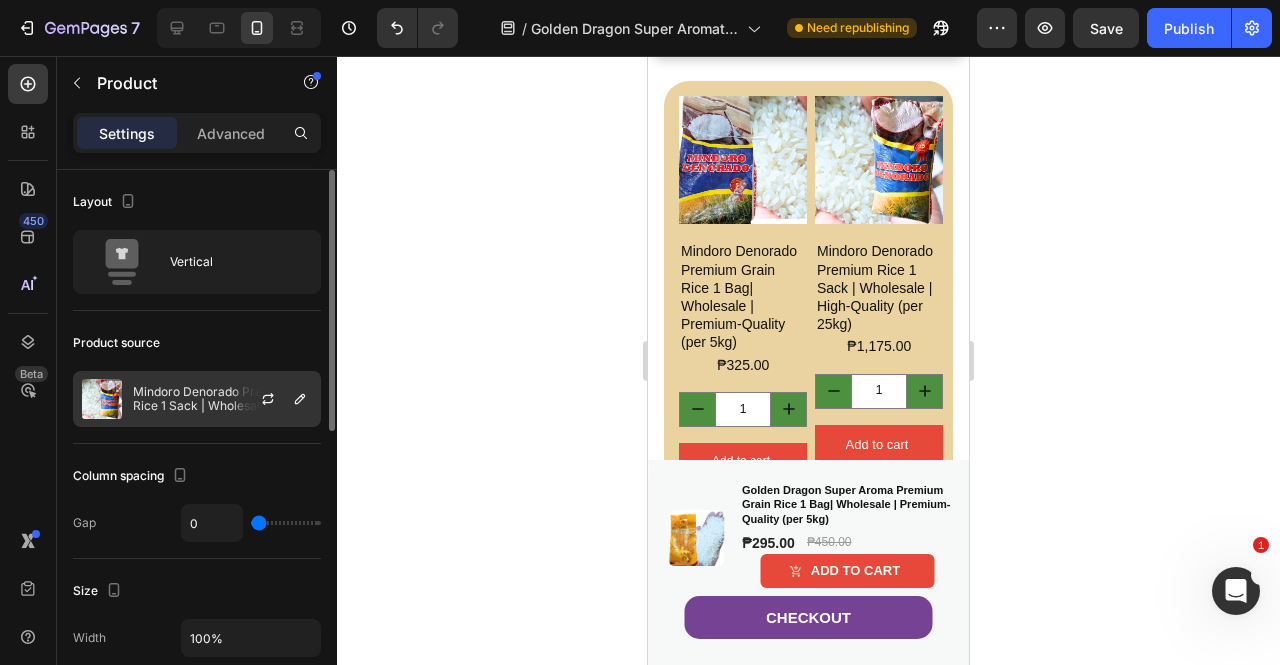 click on "Mindoro Denorado Premium Rice 1 Sack | Wholesale | High-Quality (per 25kg)" 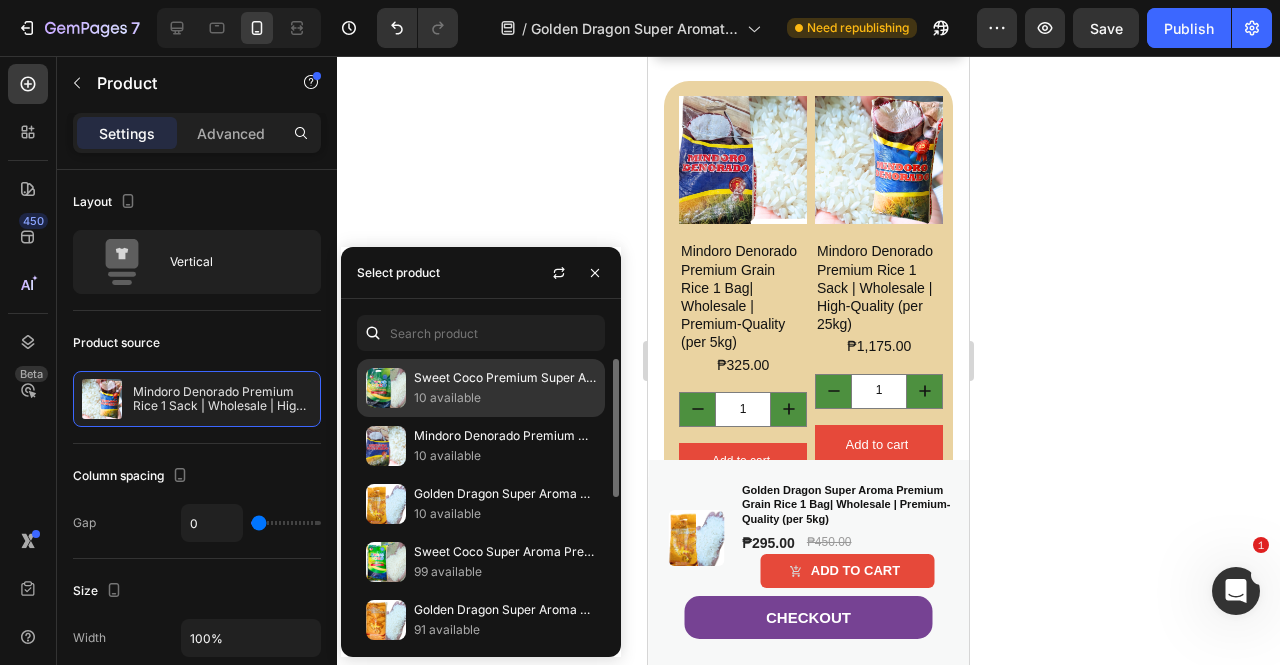 click at bounding box center [386, 388] 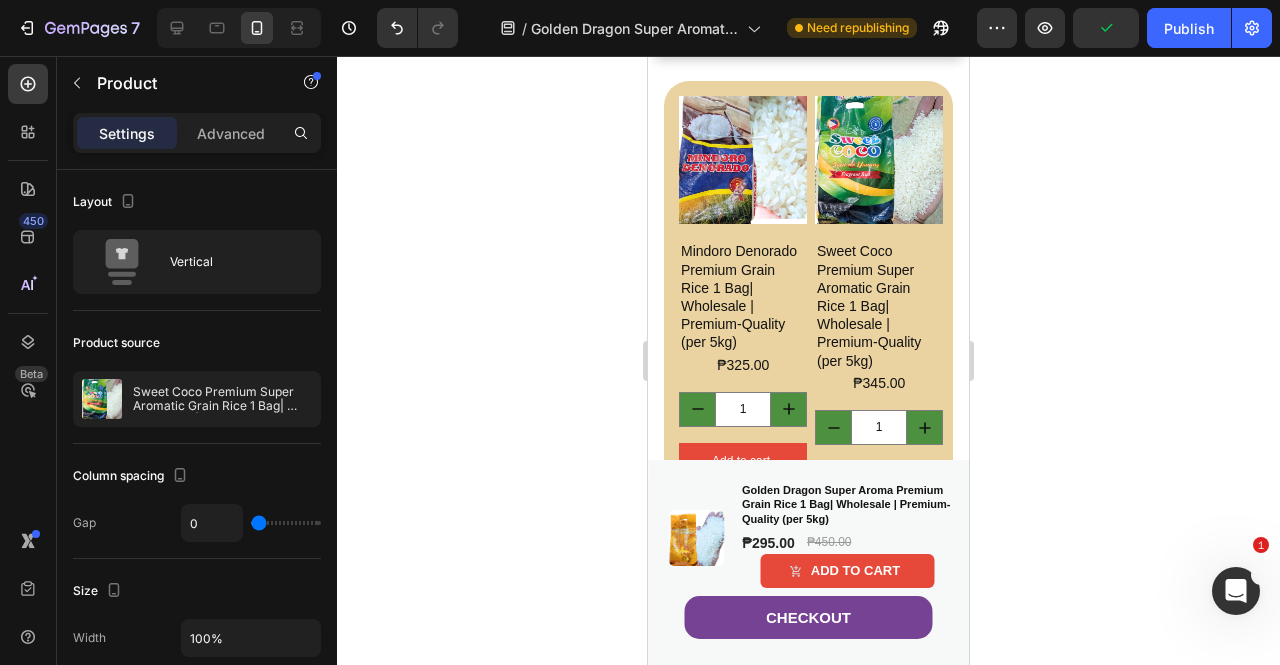 click 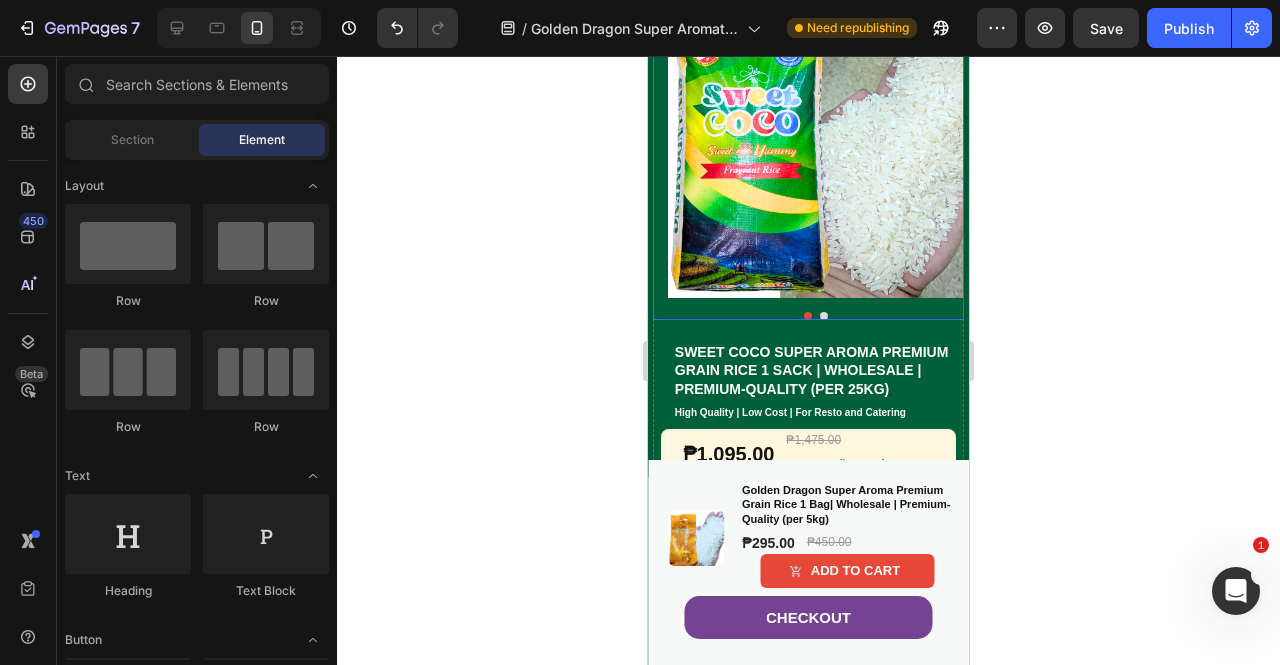 scroll, scrollTop: 1922, scrollLeft: 0, axis: vertical 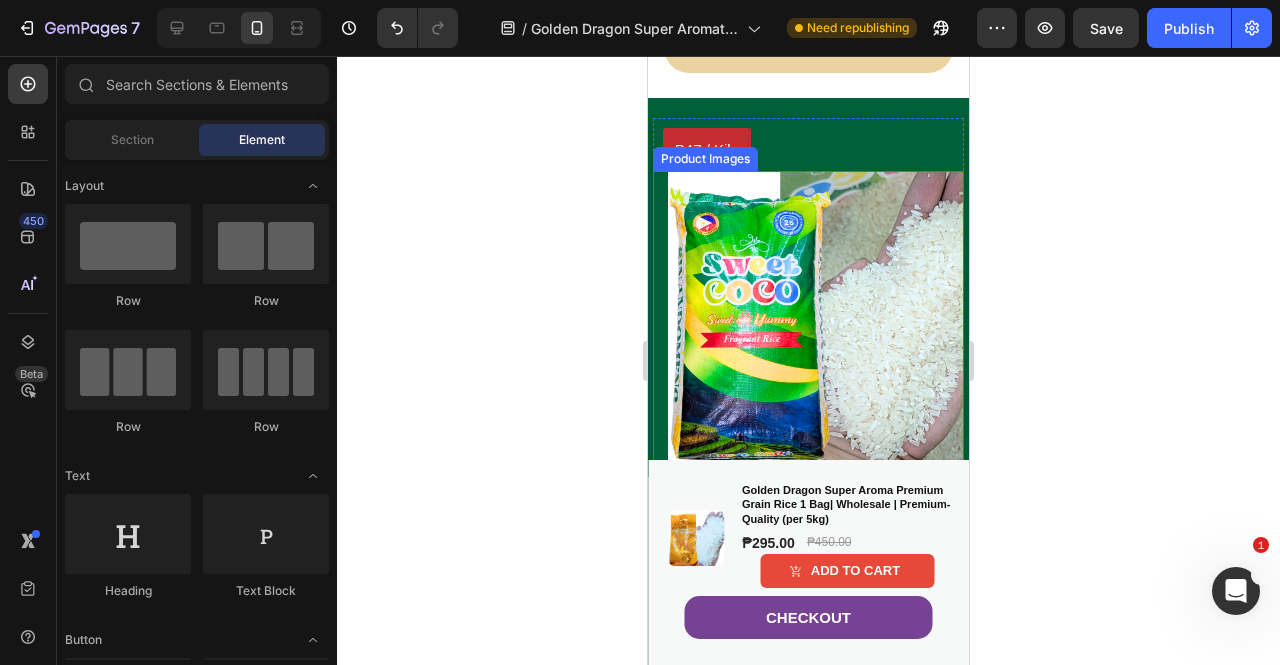 click at bounding box center (816, 319) 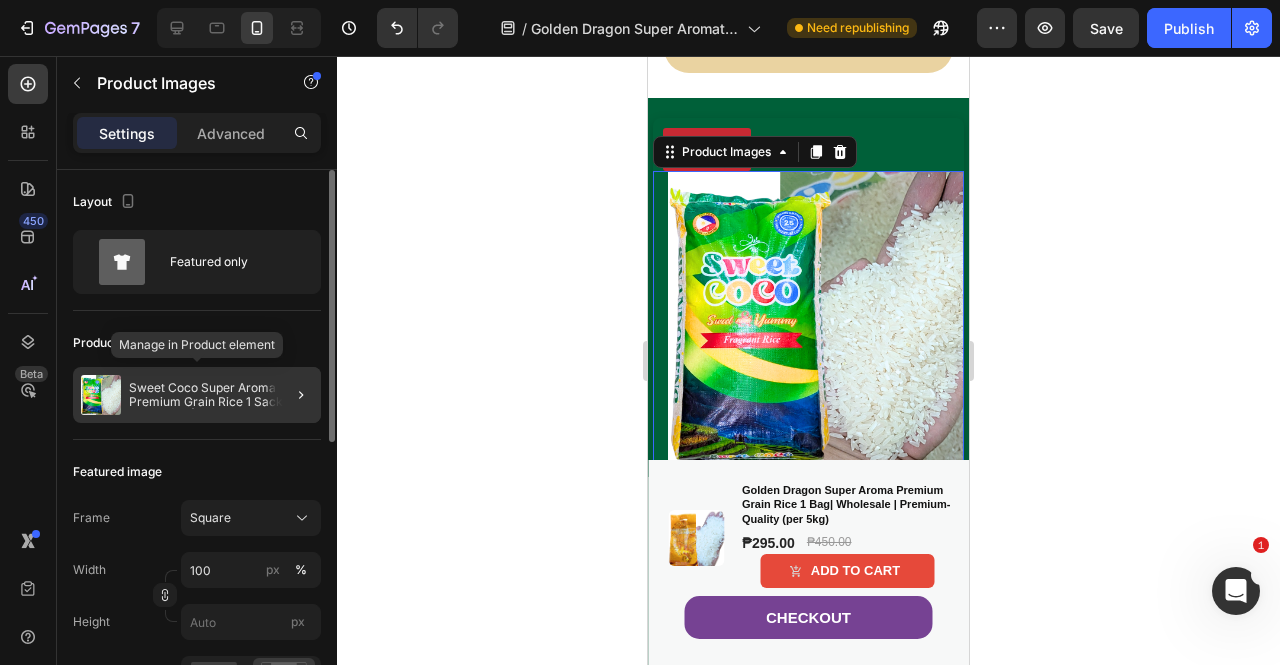 click on "Sweet Coco Super Aroma Premium Grain Rice 1 Sack | Wholesale | Premium-Quality (per 25kg)" at bounding box center [221, 395] 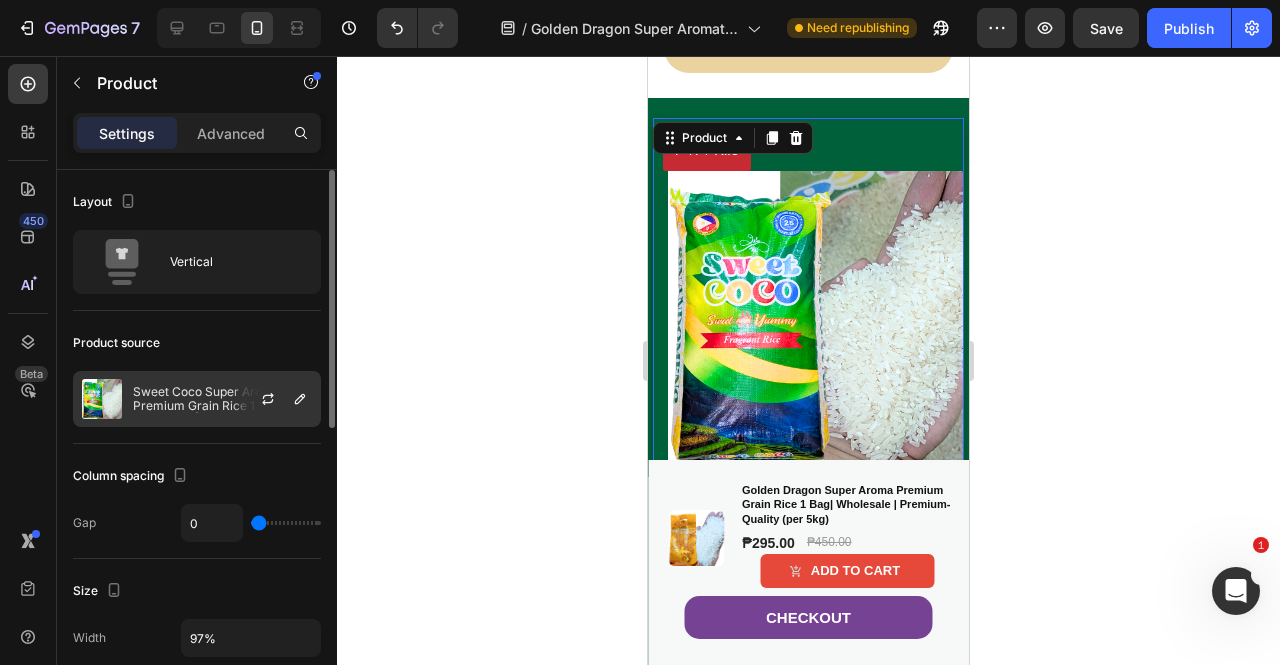 click on "Sweet Coco Super Aroma Premium Grain Rice 1 Sack | Wholesale | Premium-Quality (per 25kg)" at bounding box center [222, 399] 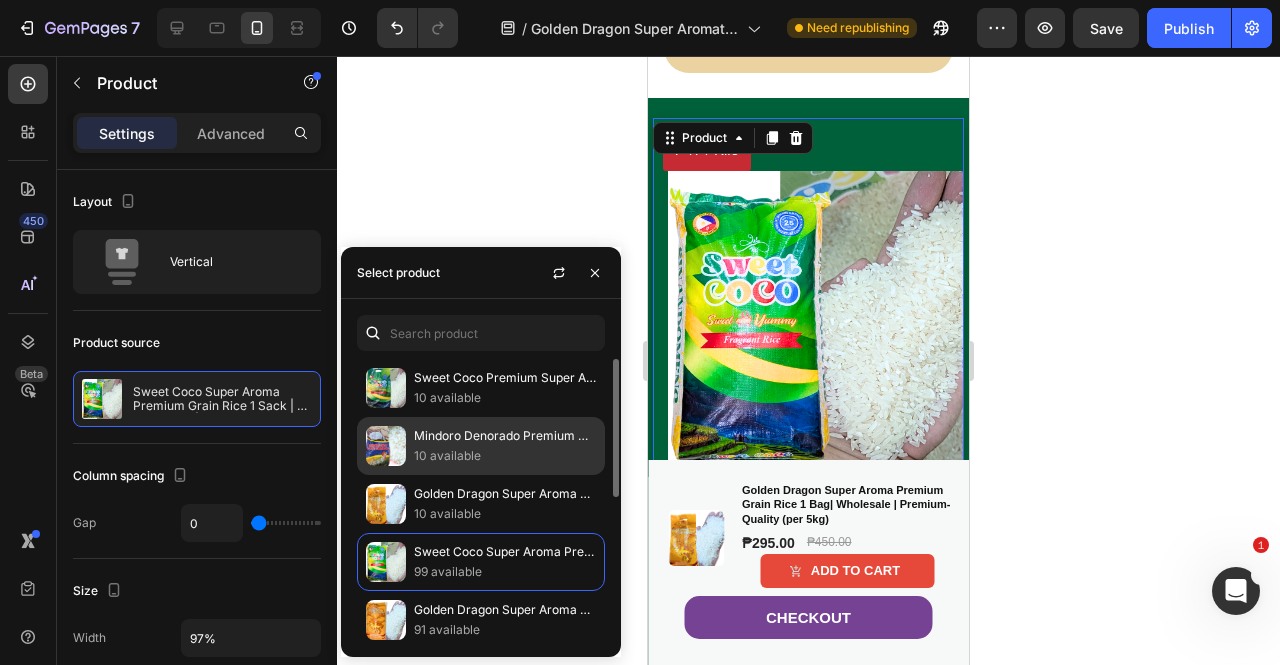 click on "Mindoro Denorado Premium Grain Rice 1 Bag| Wholesale | Premium-Quality (per 5kg)" at bounding box center [505, 436] 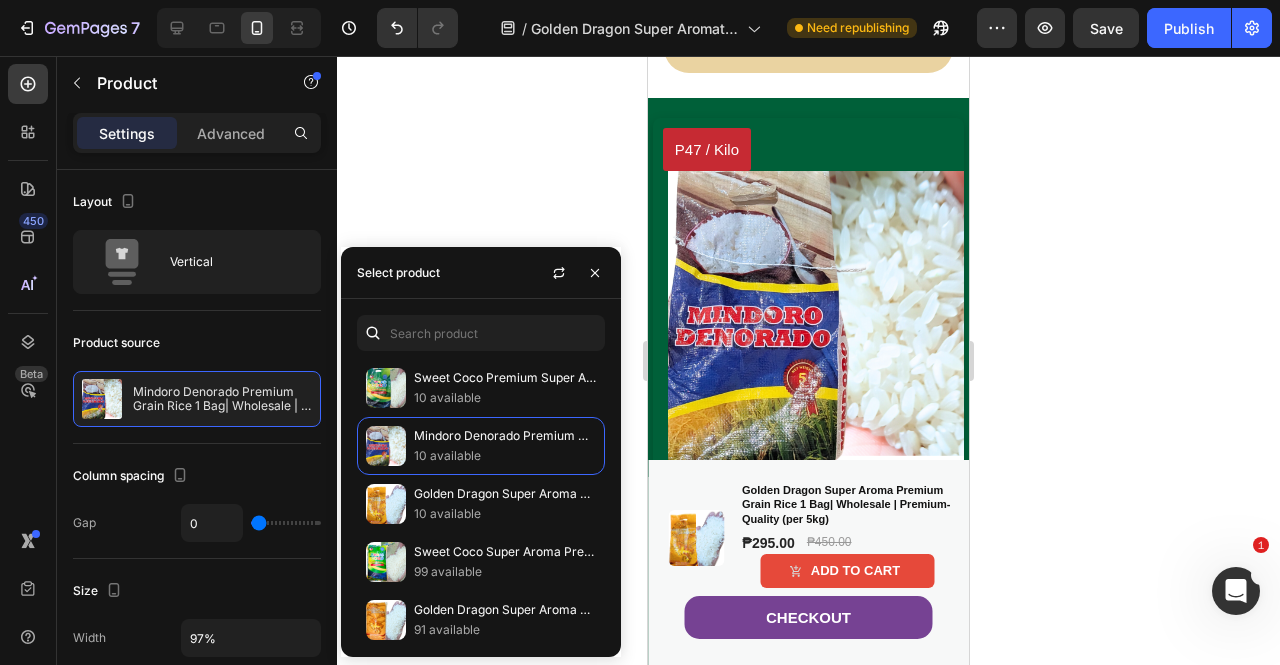 click 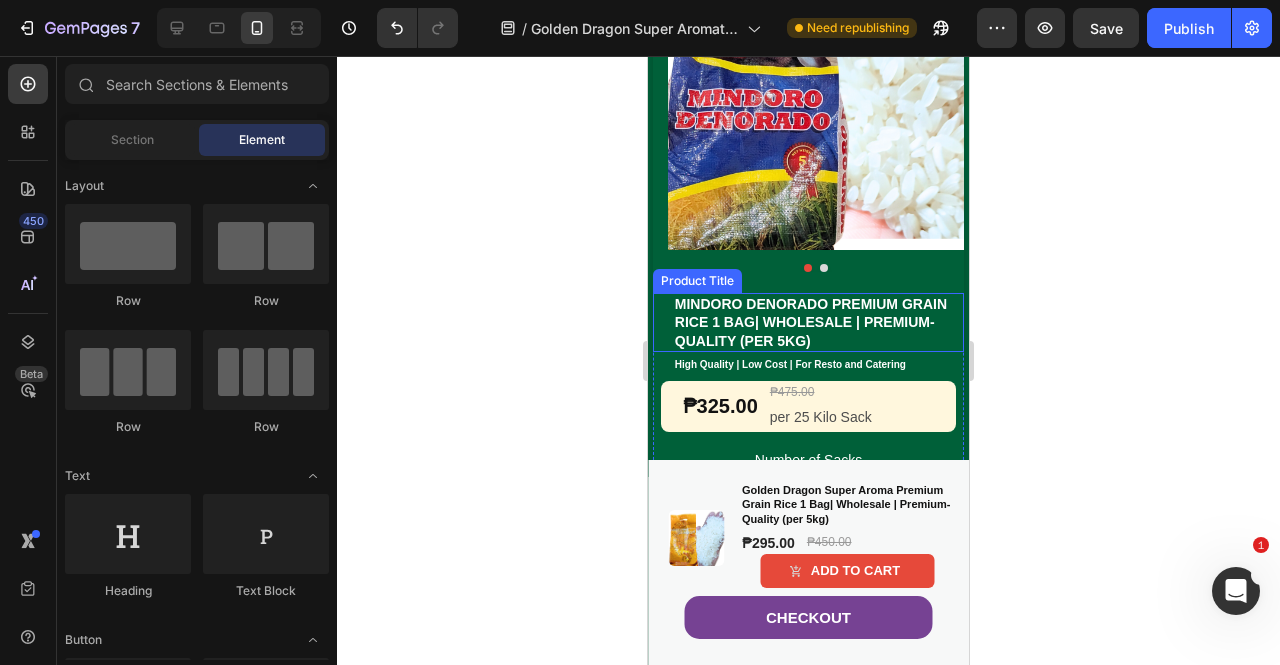 scroll, scrollTop: 2222, scrollLeft: 0, axis: vertical 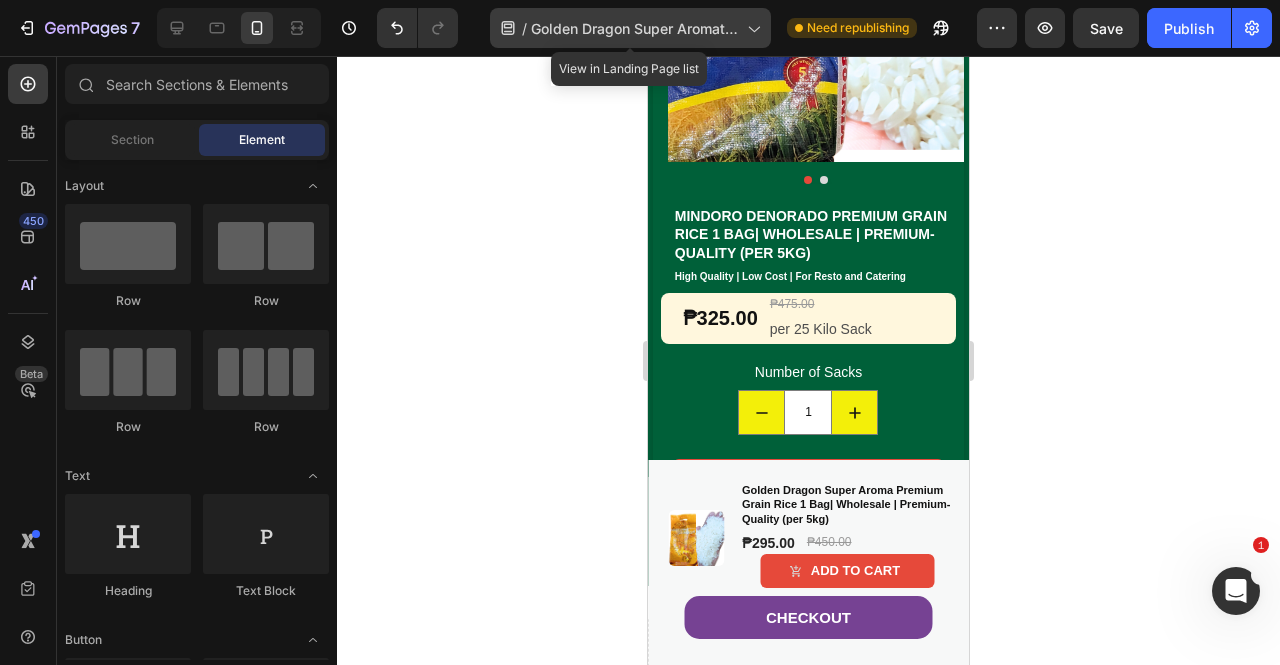 click on "/  Golden Dragon Super Aromatic Rice 5kg" 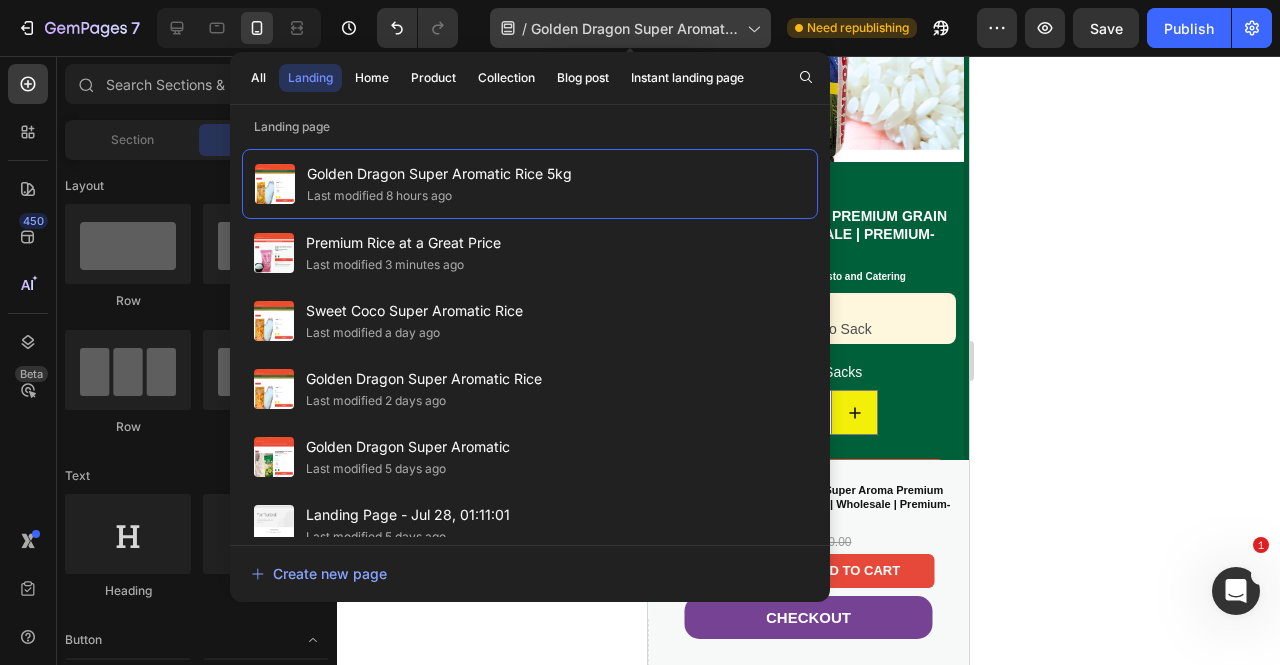 click 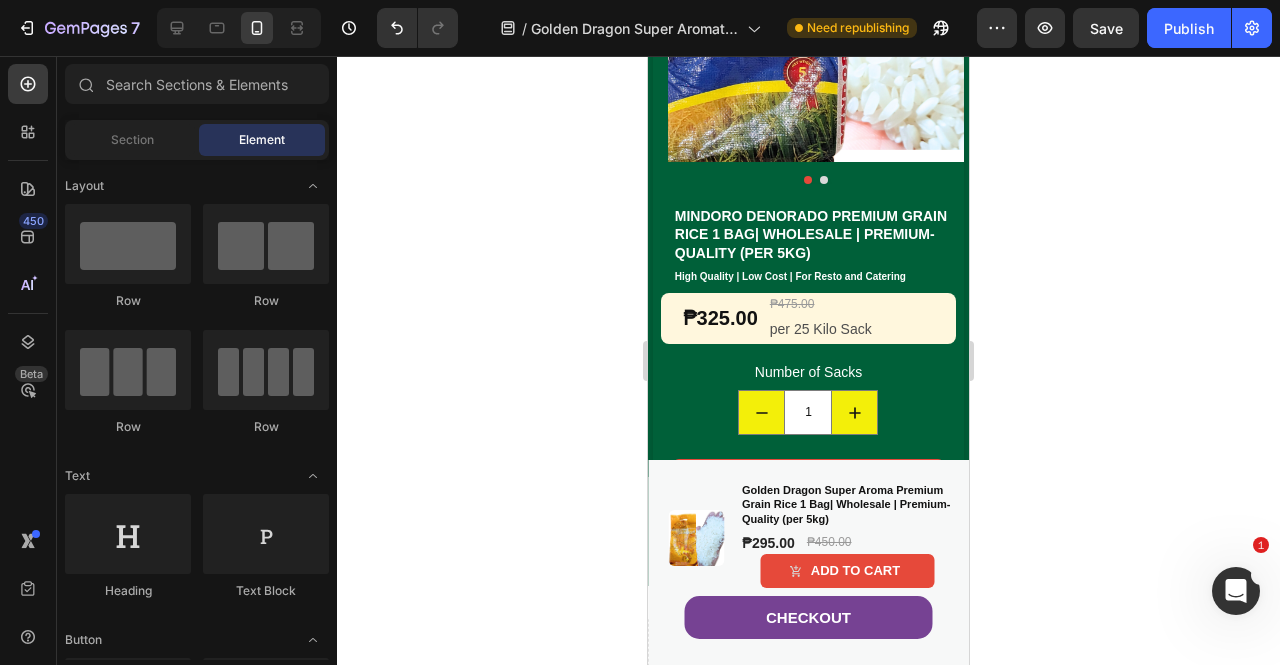 click 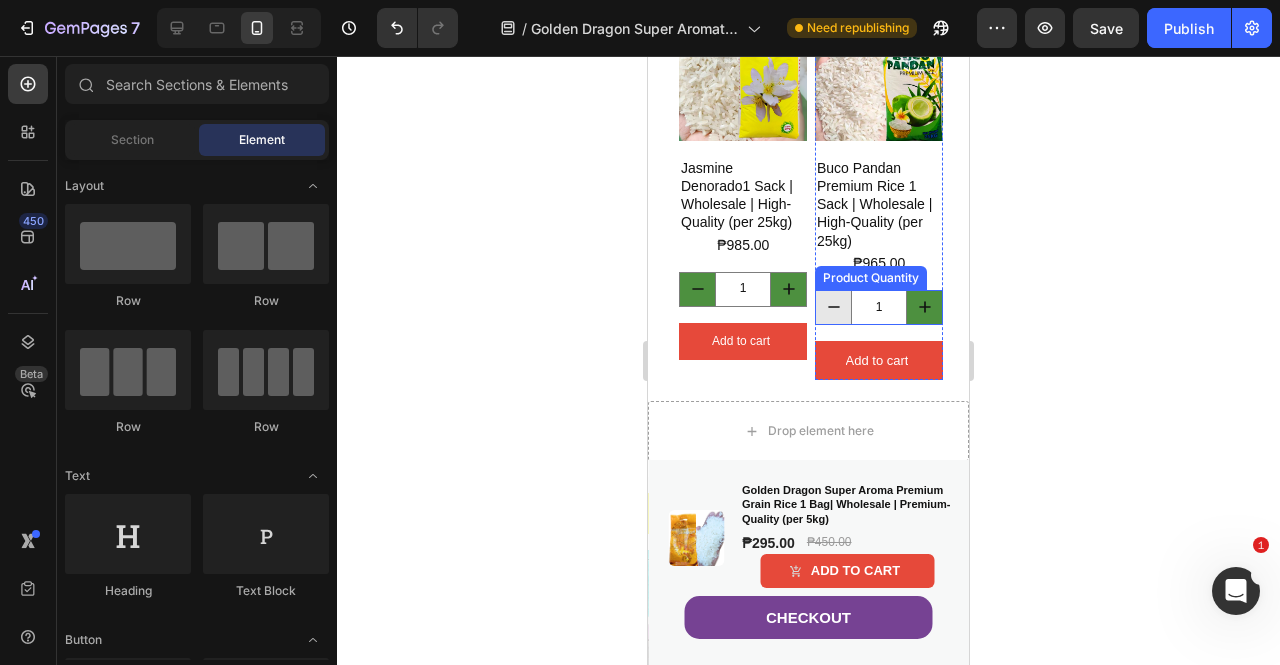 scroll, scrollTop: 2722, scrollLeft: 0, axis: vertical 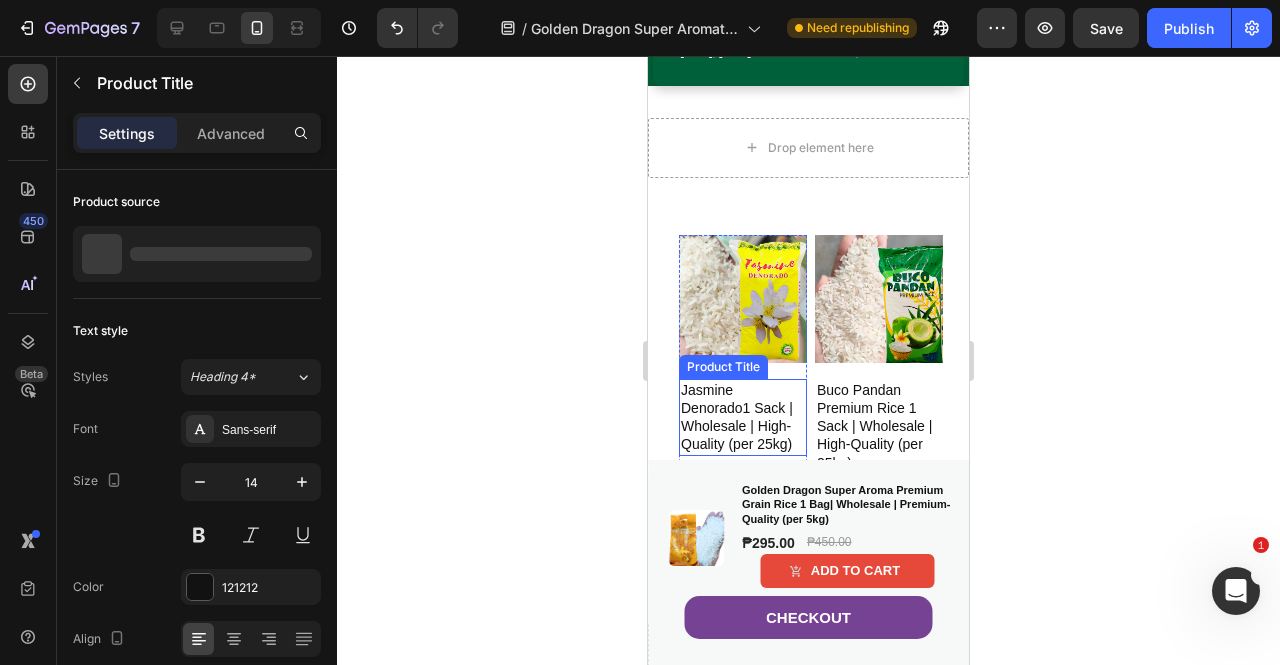 click on "Jasmine Denorado1 Sack | Wholesale | High-Quality (per 25kg)" at bounding box center [743, 417] 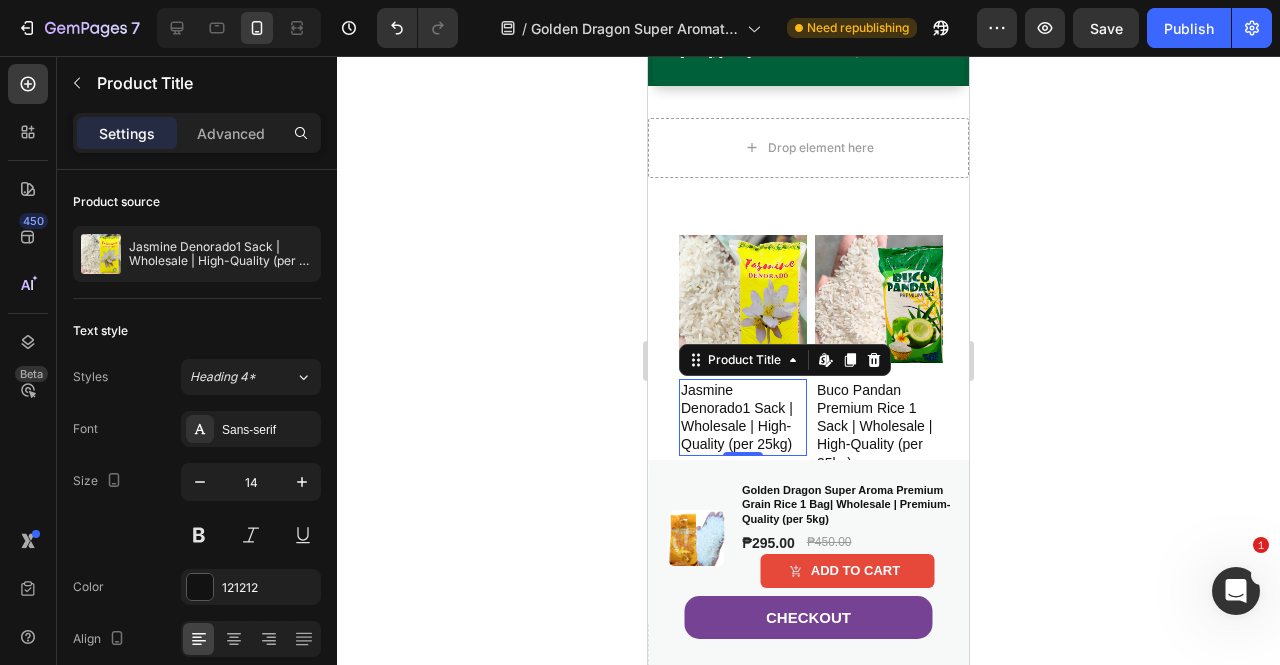 click 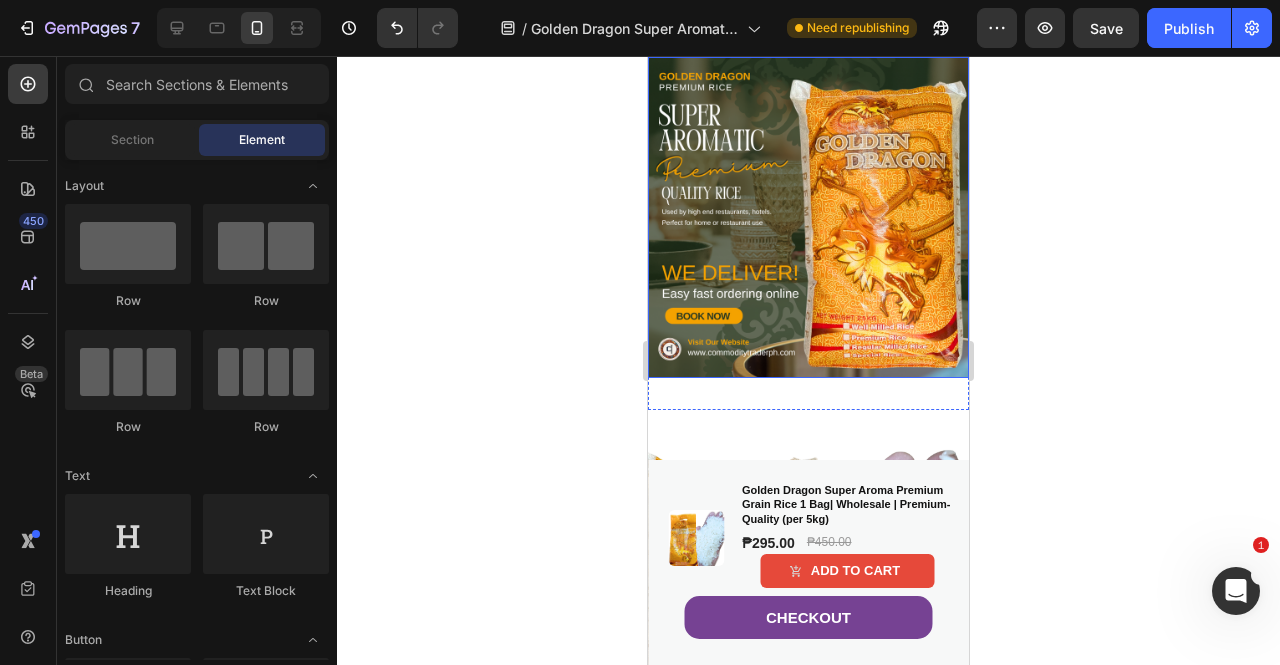 scroll, scrollTop: 4522, scrollLeft: 0, axis: vertical 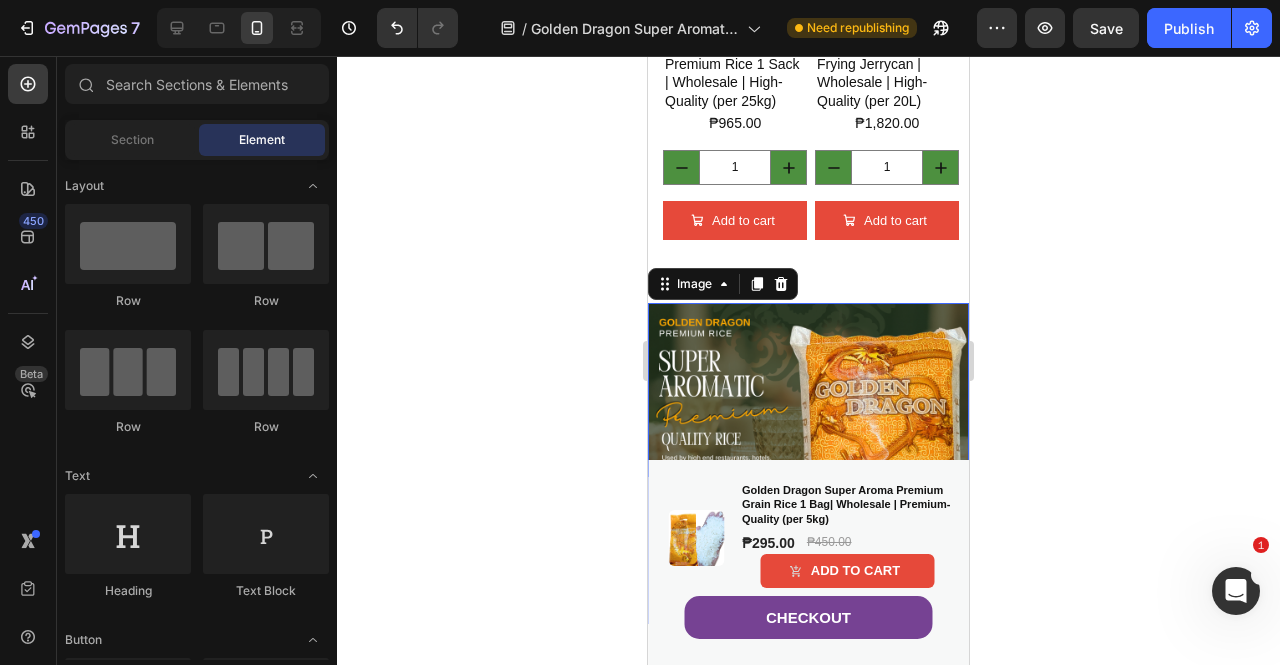 click at bounding box center [808, 463] 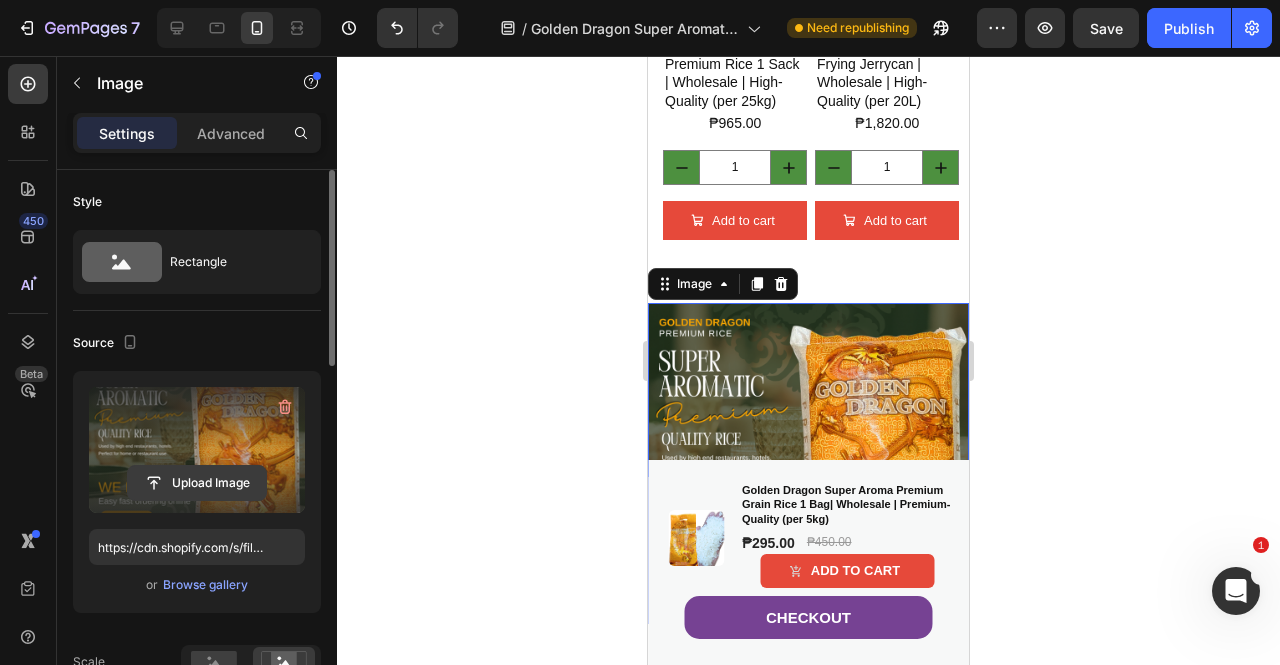 click 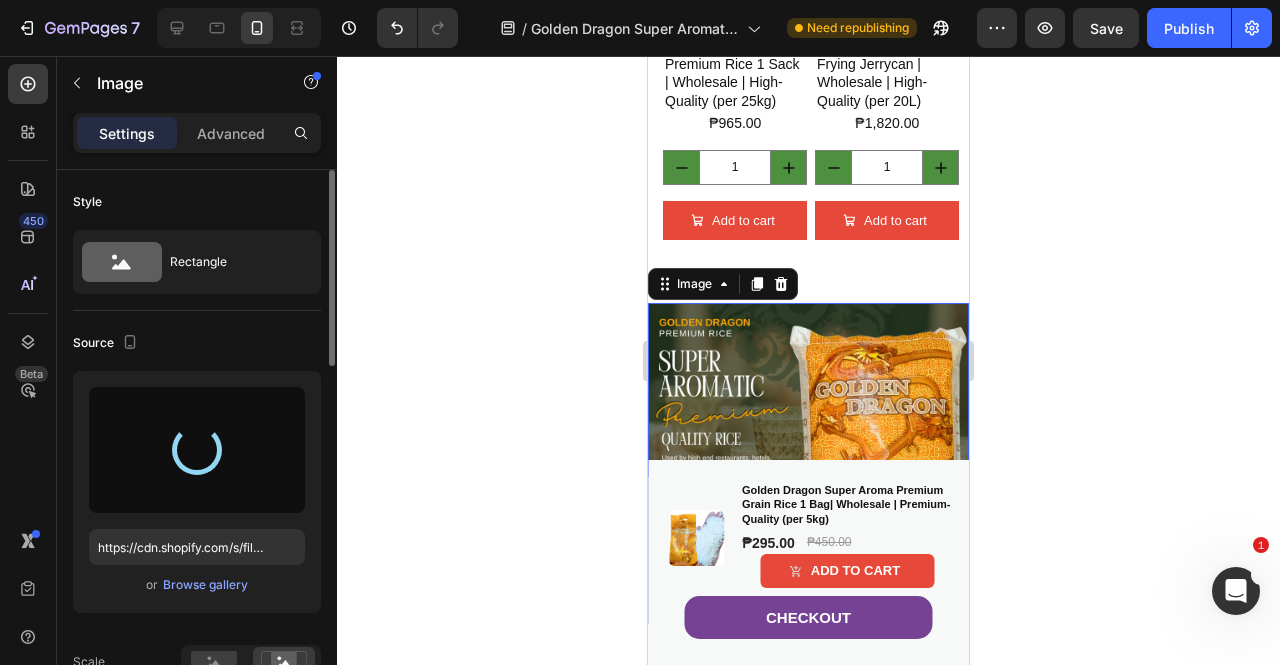 type on "https://cdn.shopify.com/s/files/1/0914/5686/4563/files/gempages_547358301319333032-4b3c1dc0-9029-4616-979d-c74ff7f0d4c1.png" 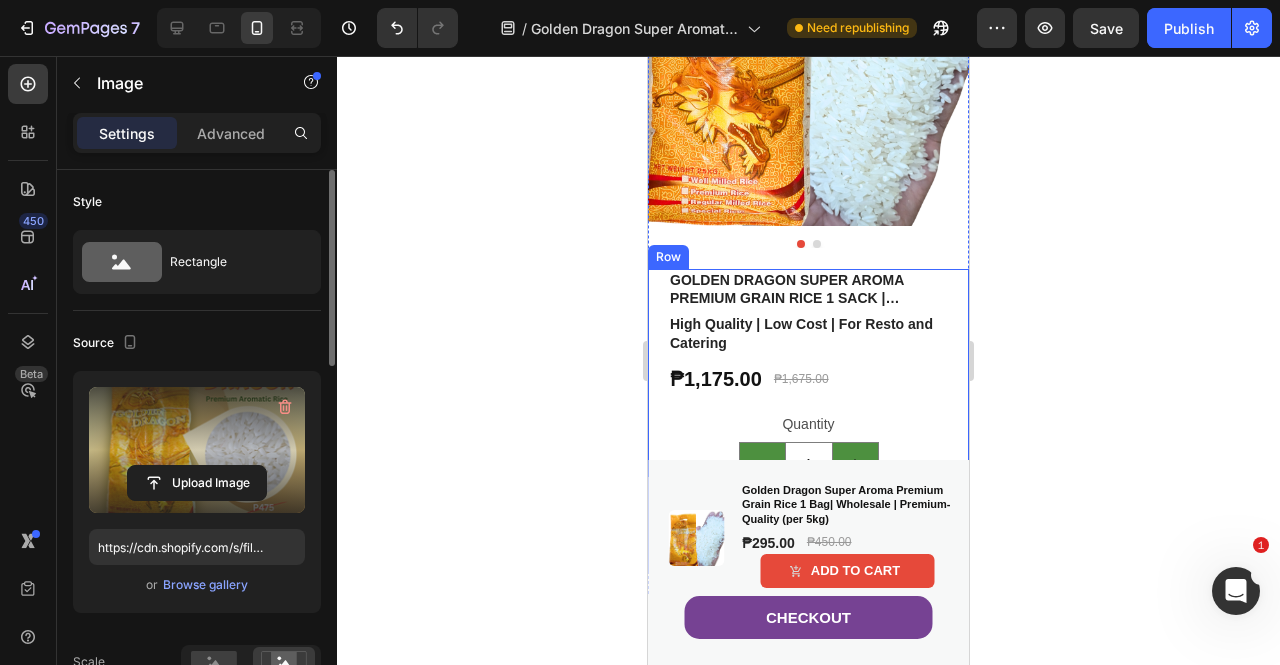 scroll, scrollTop: 5422, scrollLeft: 0, axis: vertical 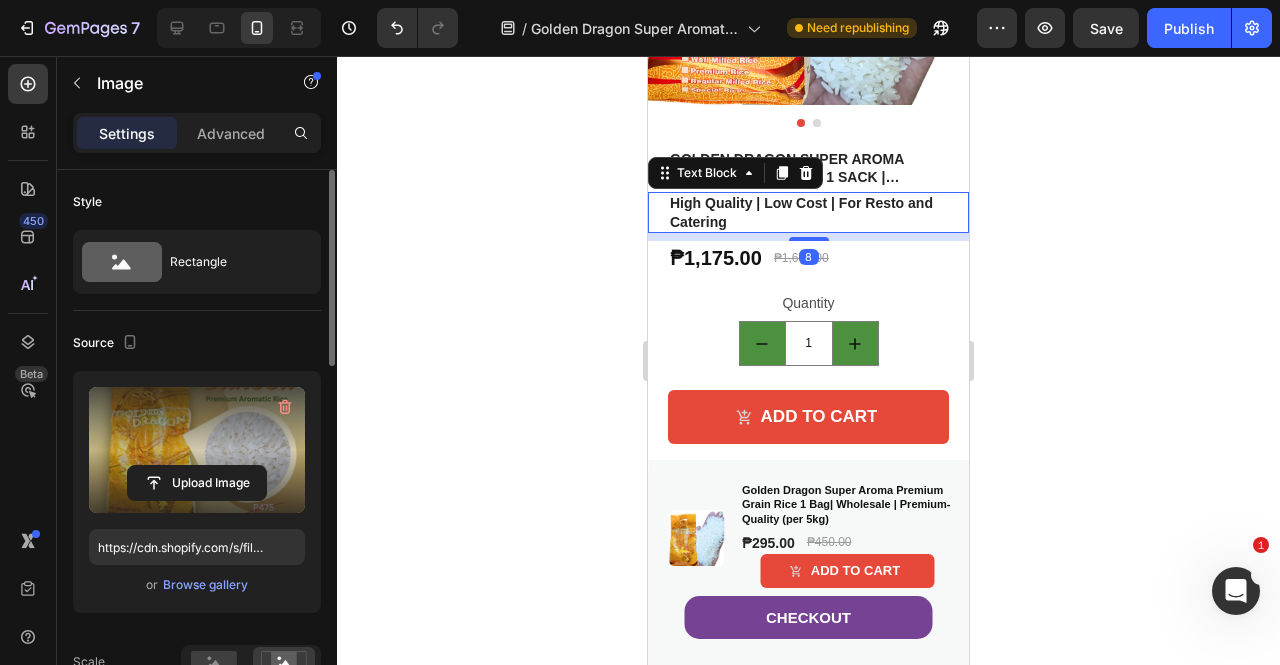 click on "High Quality | Low Cost | For Resto and Catering" at bounding box center (808, 212) 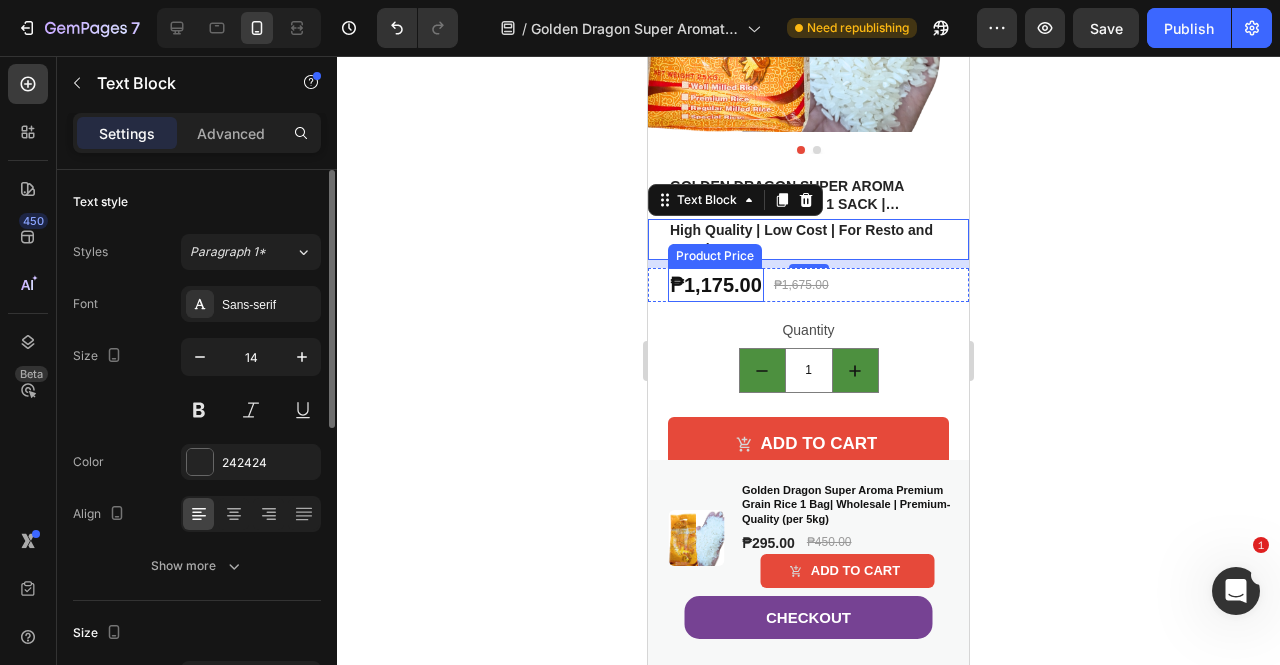 scroll, scrollTop: 5122, scrollLeft: 0, axis: vertical 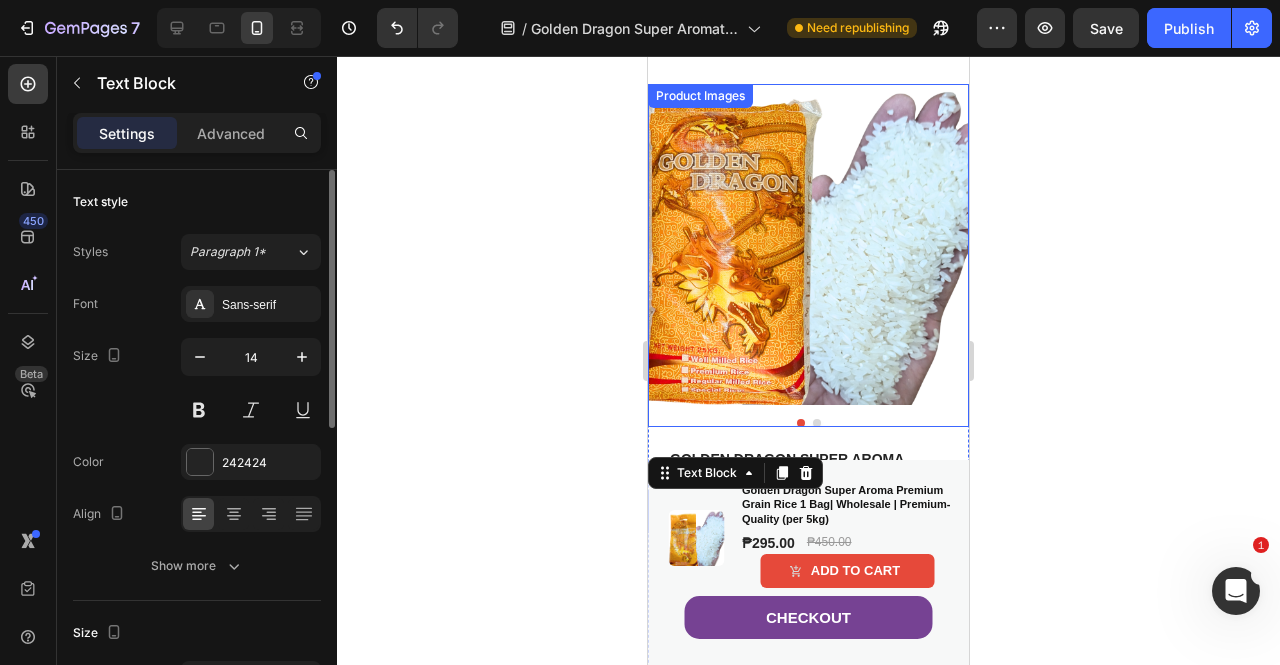 click at bounding box center [808, 244] 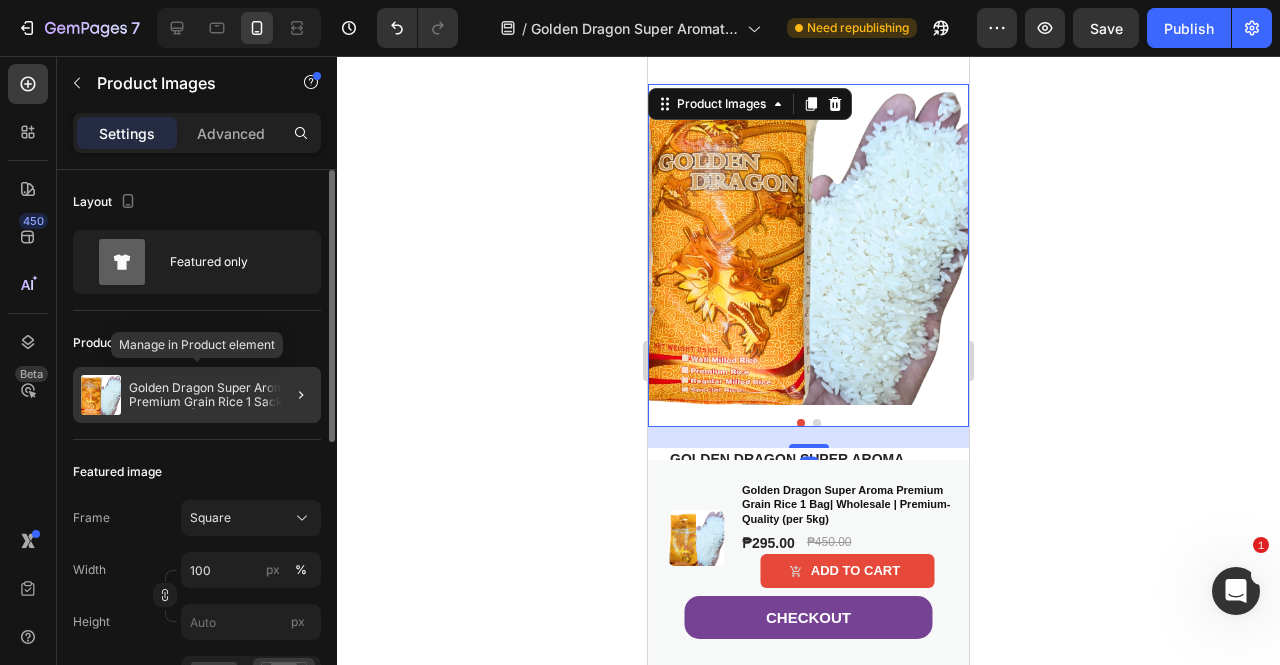 click on "Golden Dragon Super Aroma Premium Grain Rice 1 Sack | Wholesale | Premium-Quality (per 25kg)" at bounding box center [221, 395] 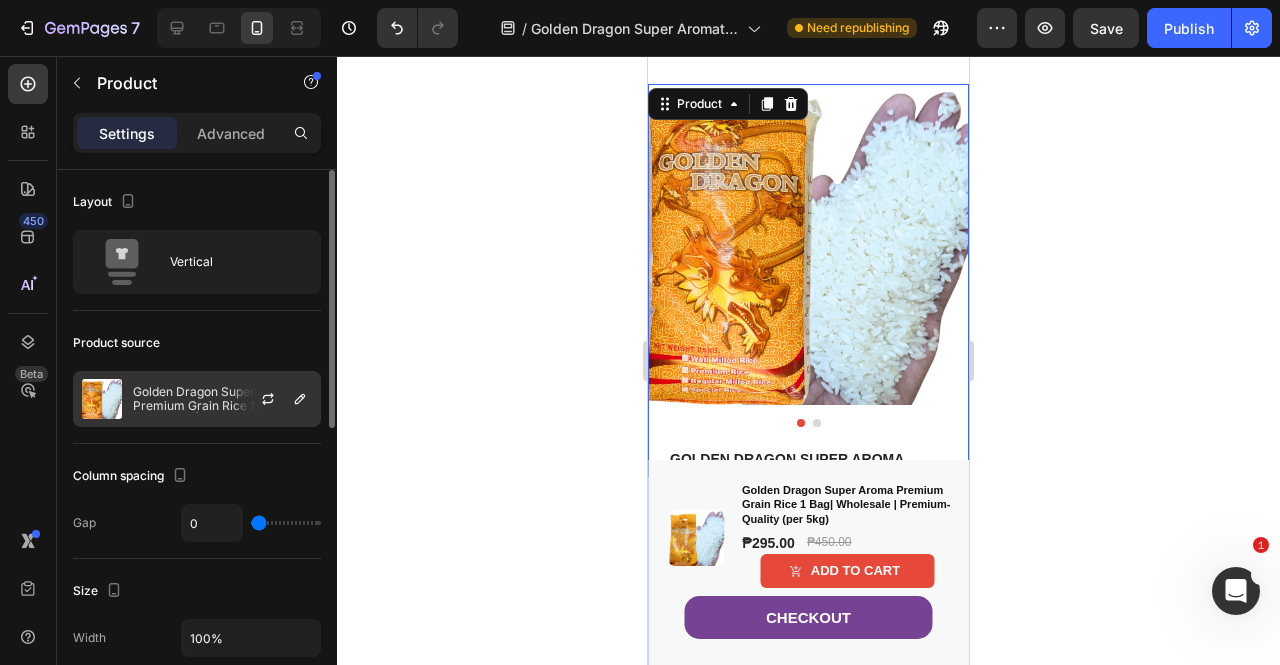 click on "Golden Dragon Super Aroma Premium Grain Rice 1 Sack | Wholesale | Premium-Quality (per 25kg)" at bounding box center [222, 399] 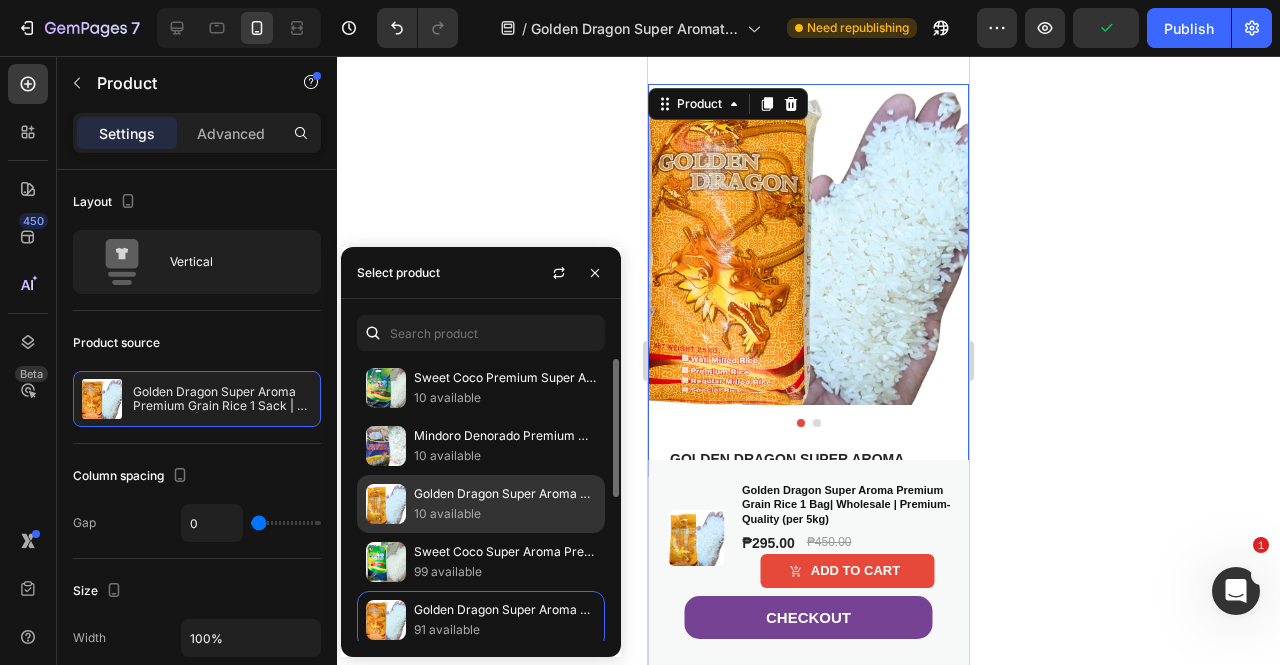 click on "Golden Dragon Super Aroma Premium Grain Rice 1 Bag| Wholesale | Premium-Quality (per 5kg)" at bounding box center (505, 494) 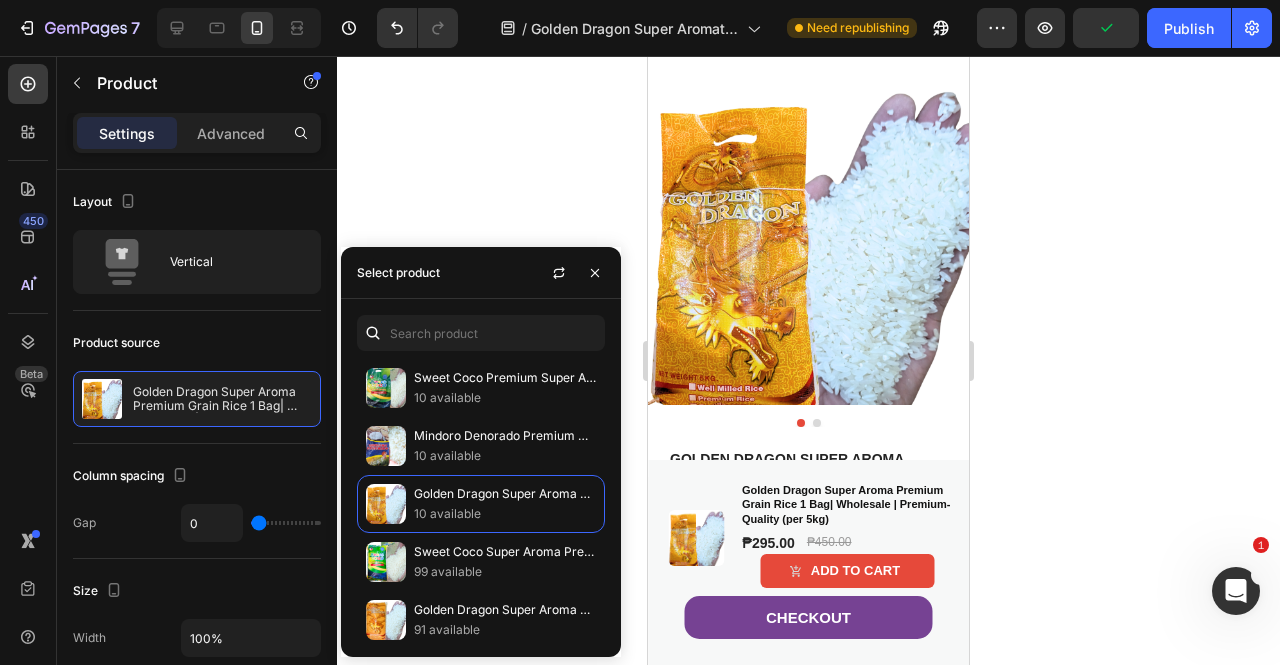 click 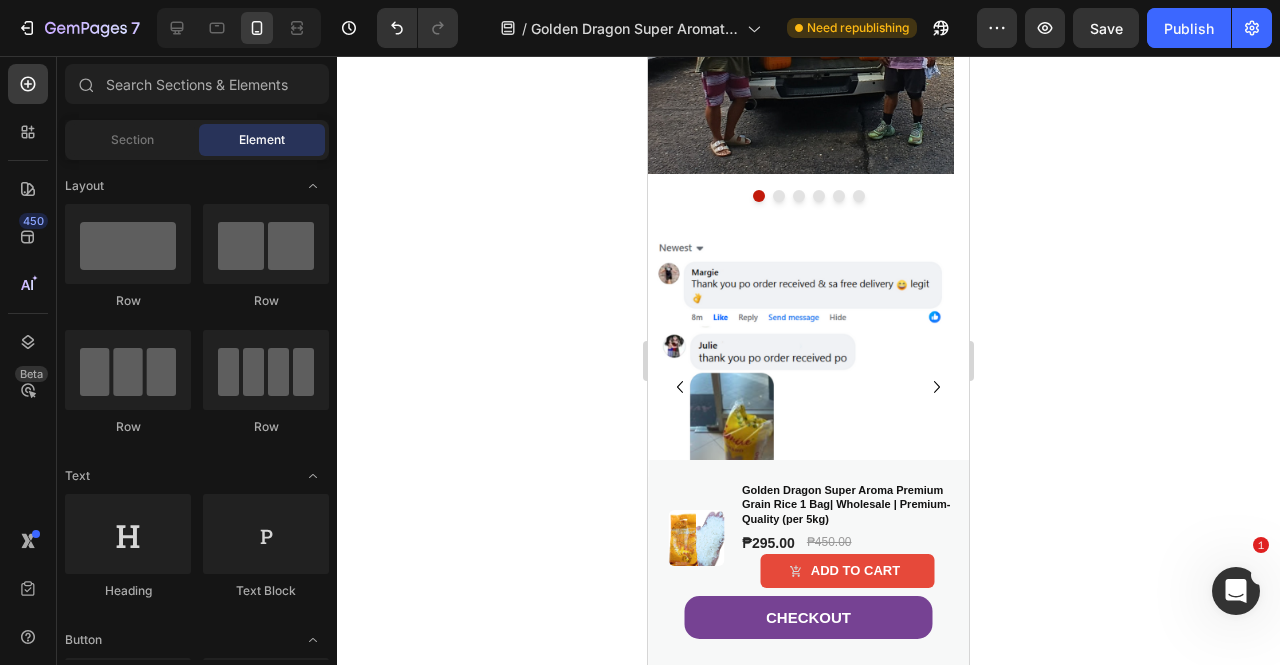 scroll, scrollTop: 3138, scrollLeft: 0, axis: vertical 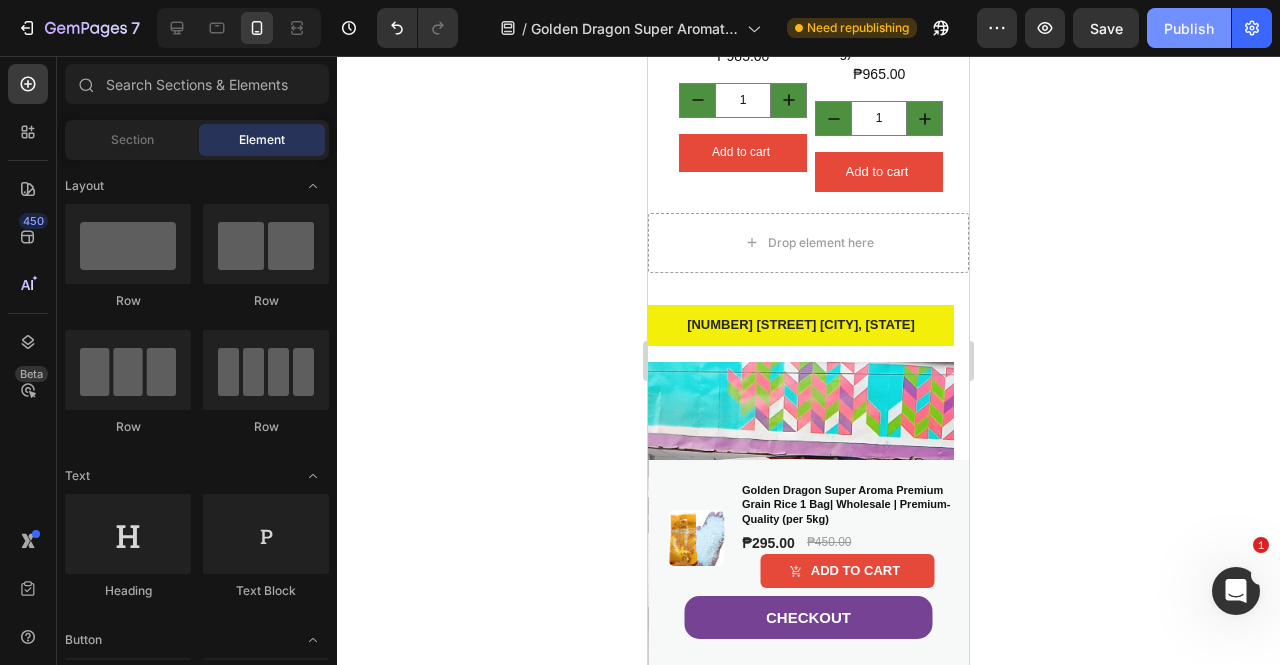 click on "Publish" at bounding box center (1189, 28) 